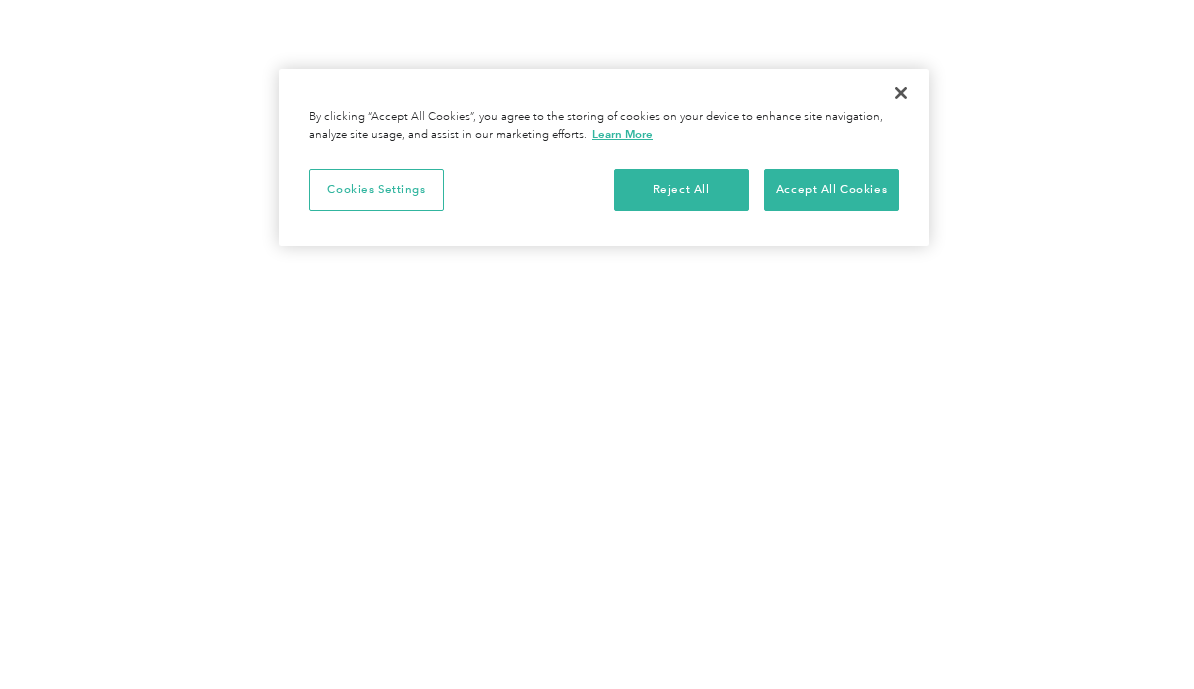 scroll, scrollTop: 0, scrollLeft: 0, axis: both 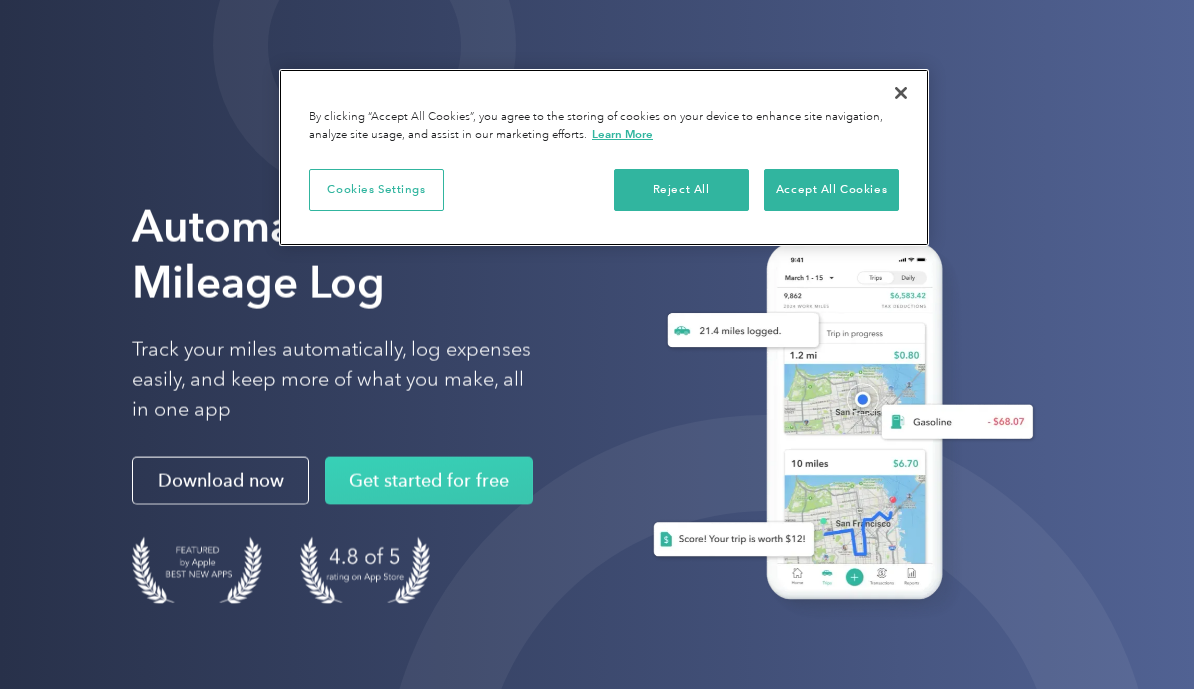 click on "Accept All Cookies" at bounding box center [831, 190] 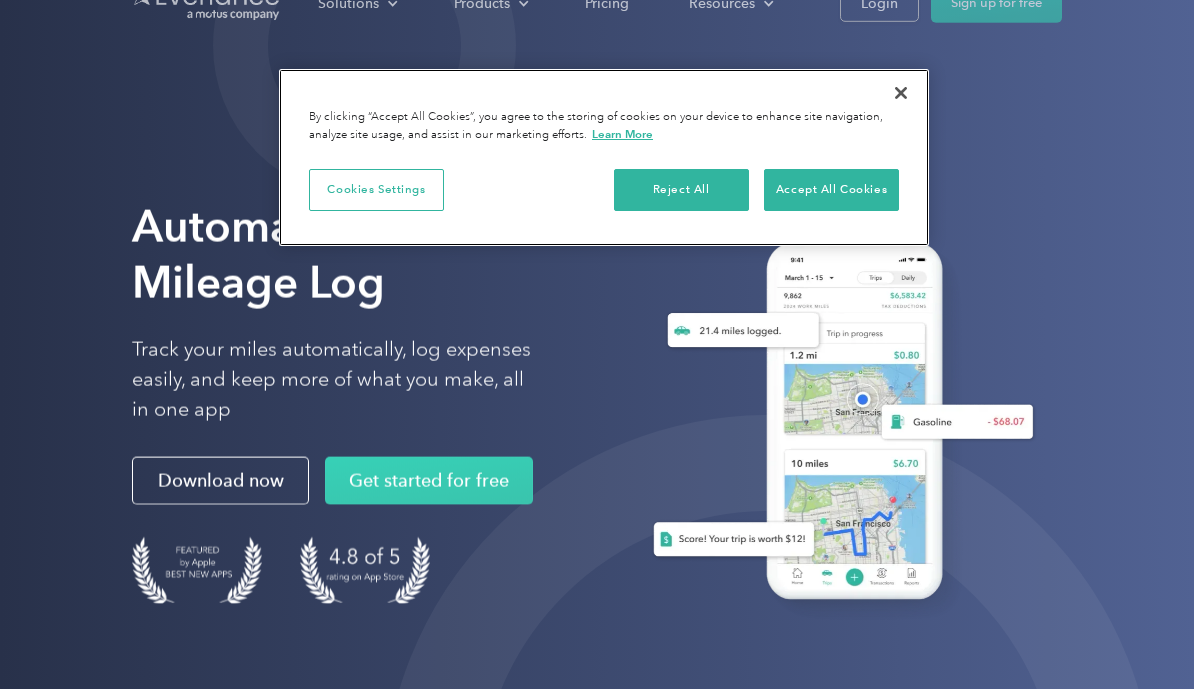 scroll, scrollTop: 0, scrollLeft: 0, axis: both 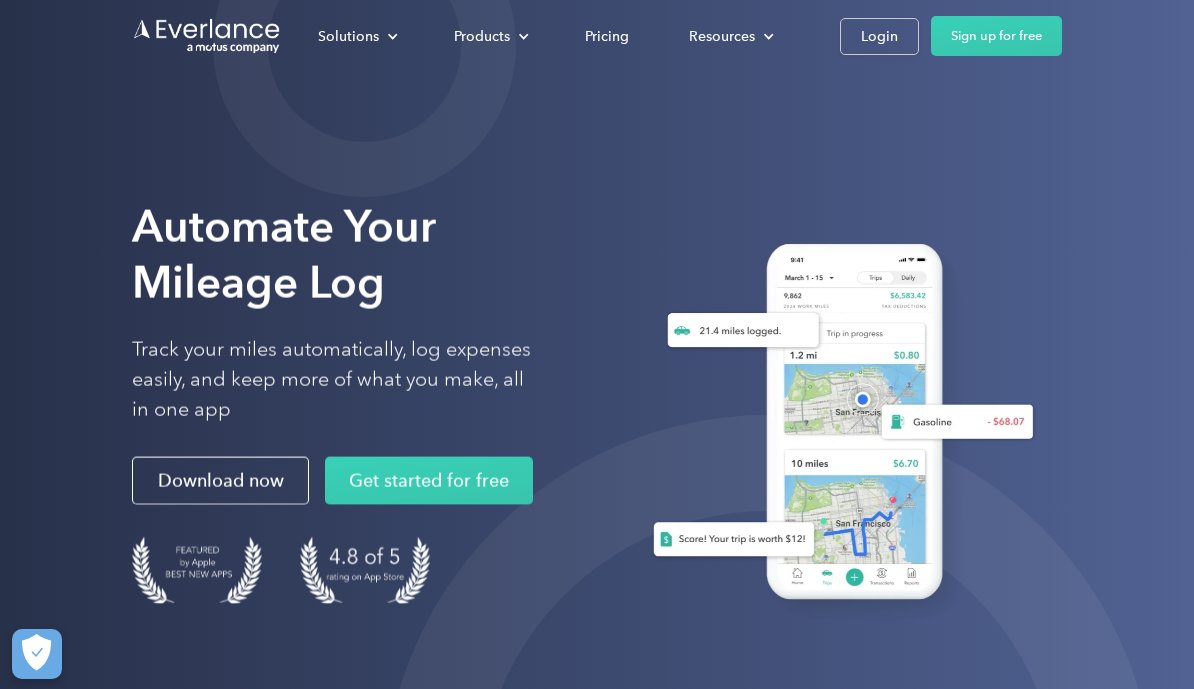 click on "Get started for free" at bounding box center (429, 481) 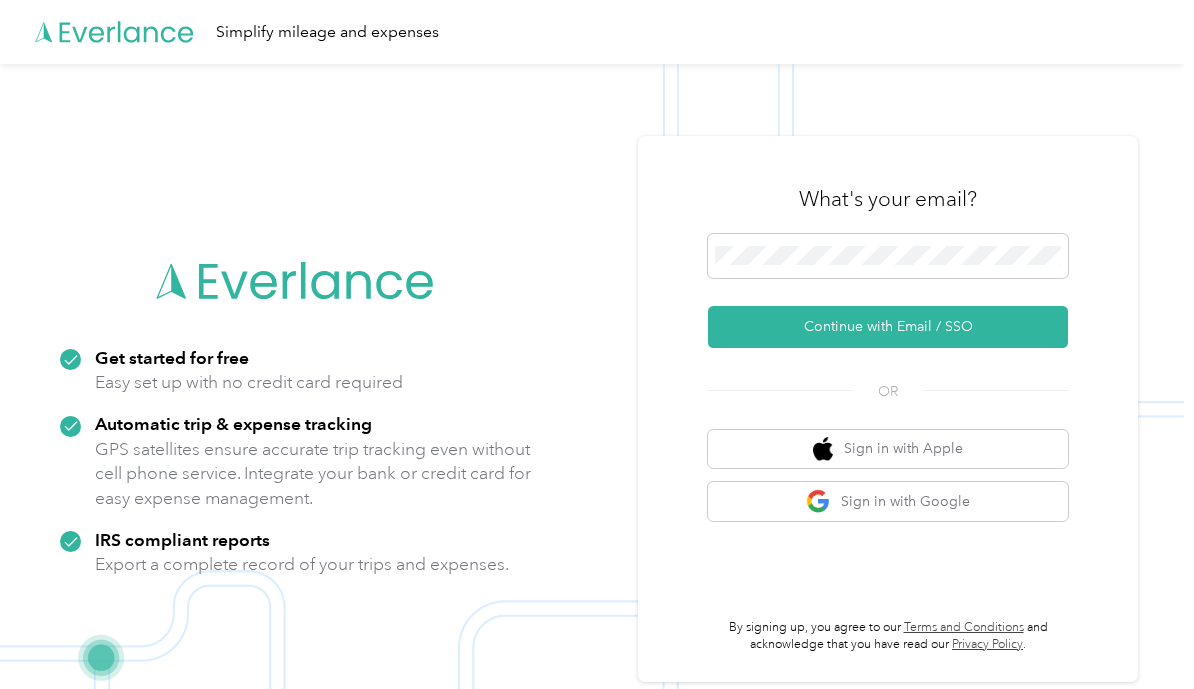 scroll, scrollTop: 0, scrollLeft: 0, axis: both 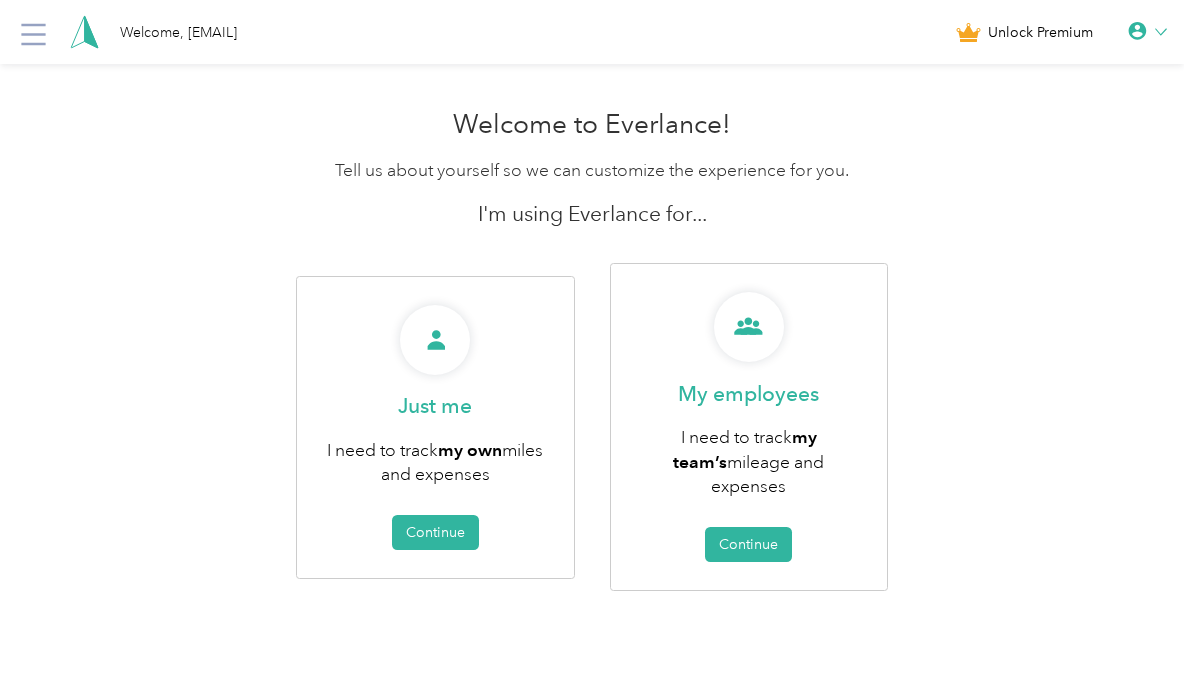 click on "Continue" at bounding box center [435, 532] 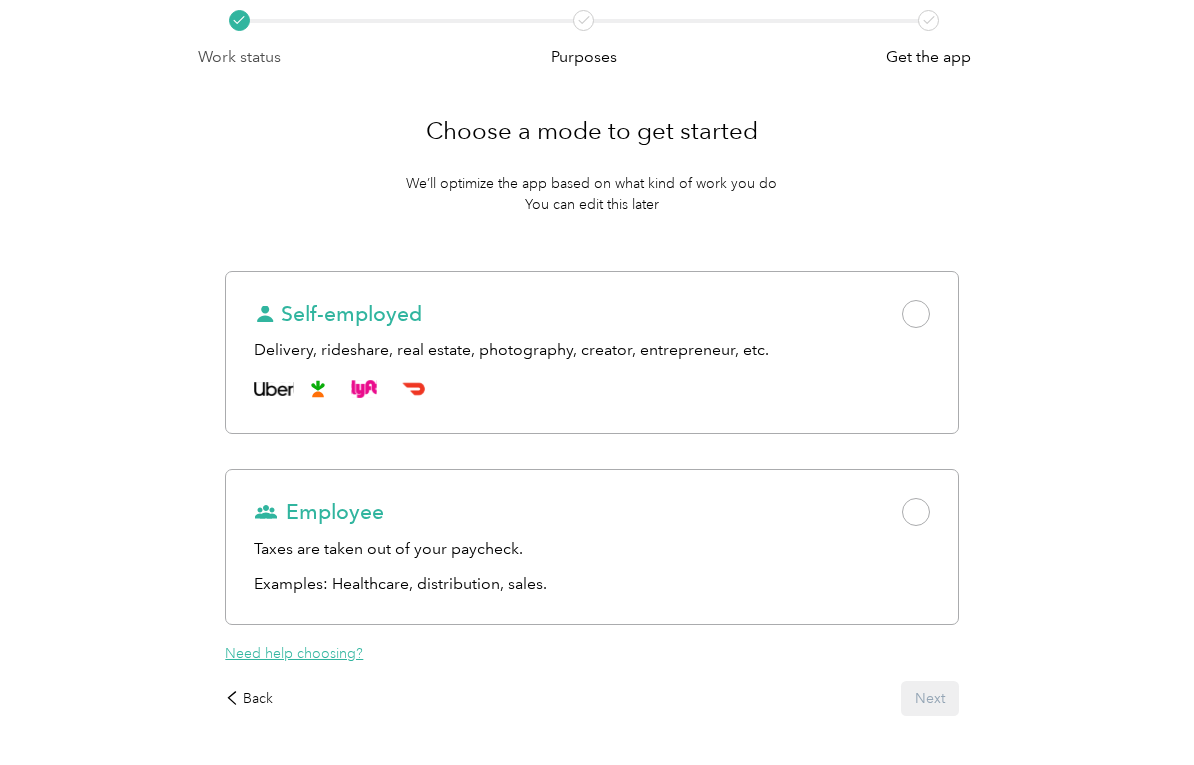 scroll, scrollTop: 74, scrollLeft: 0, axis: vertical 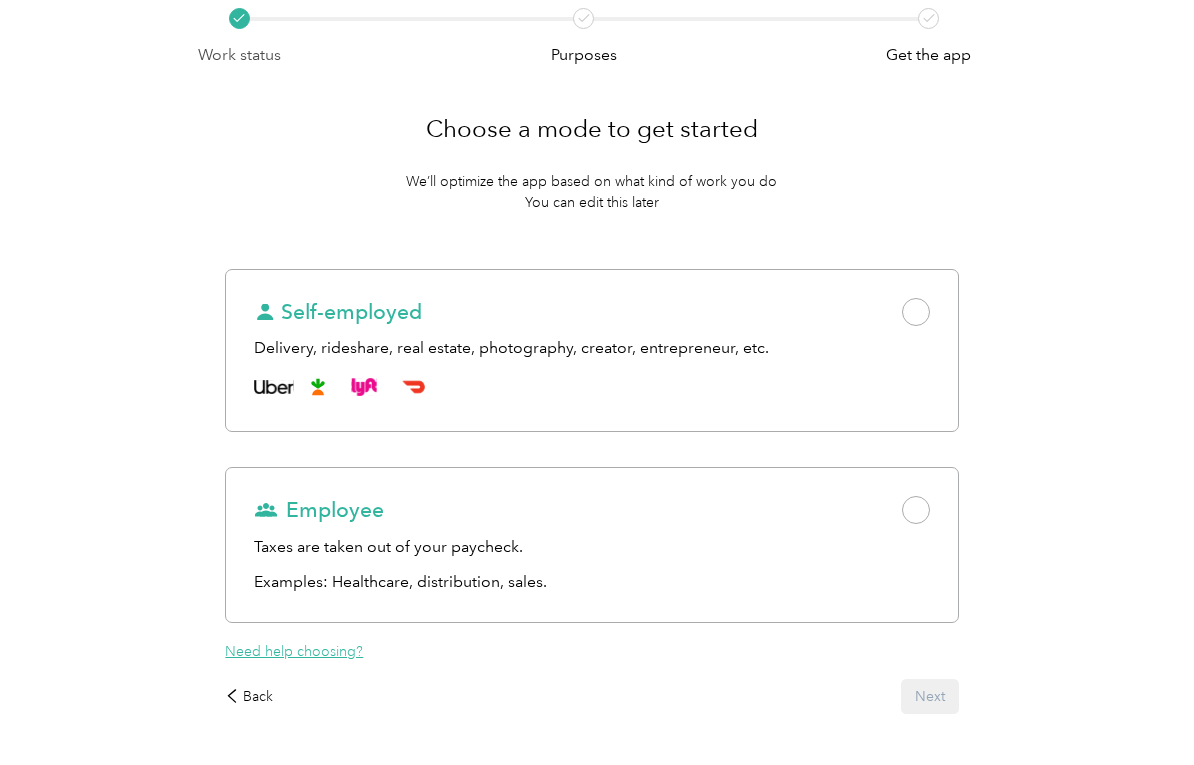 click on "Need help choosing?" at bounding box center [294, 651] 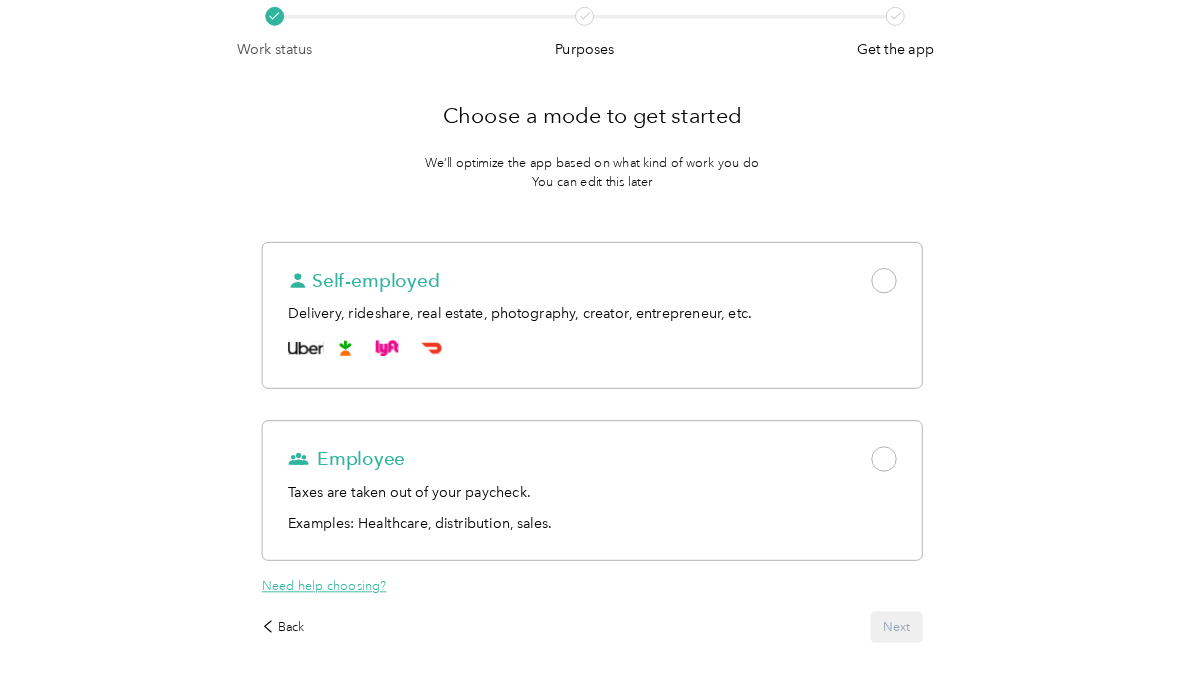 scroll, scrollTop: 150, scrollLeft: 0, axis: vertical 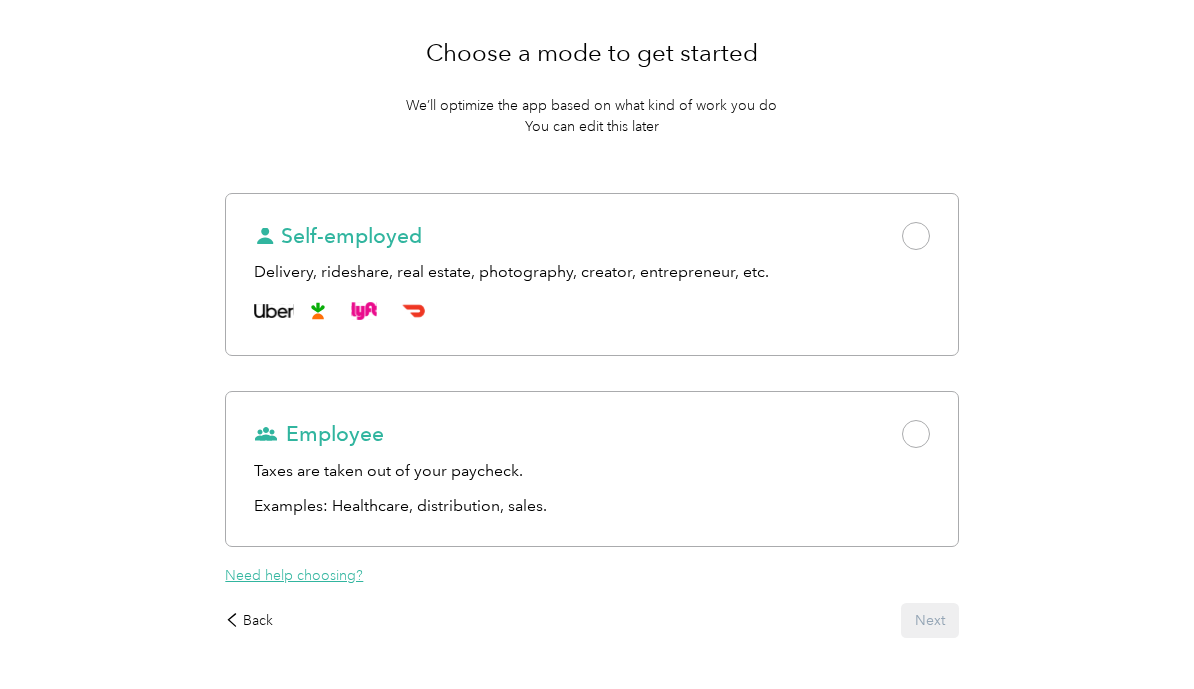 click at bounding box center [916, 236] 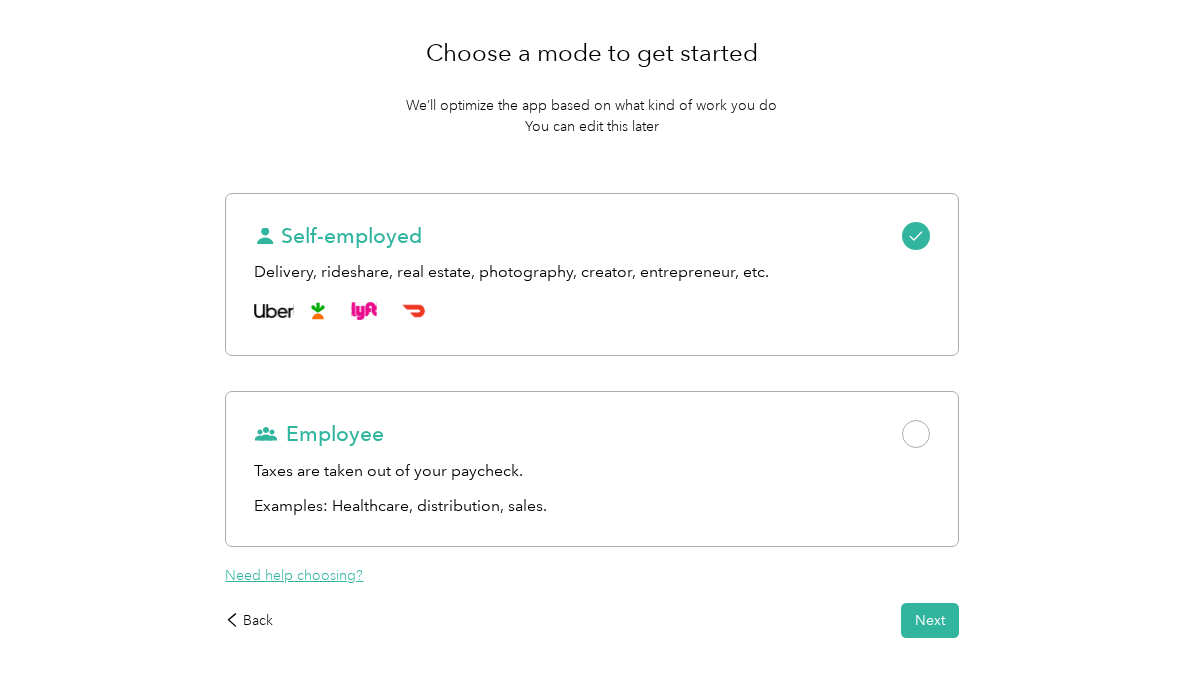 click on "Next" at bounding box center (930, 620) 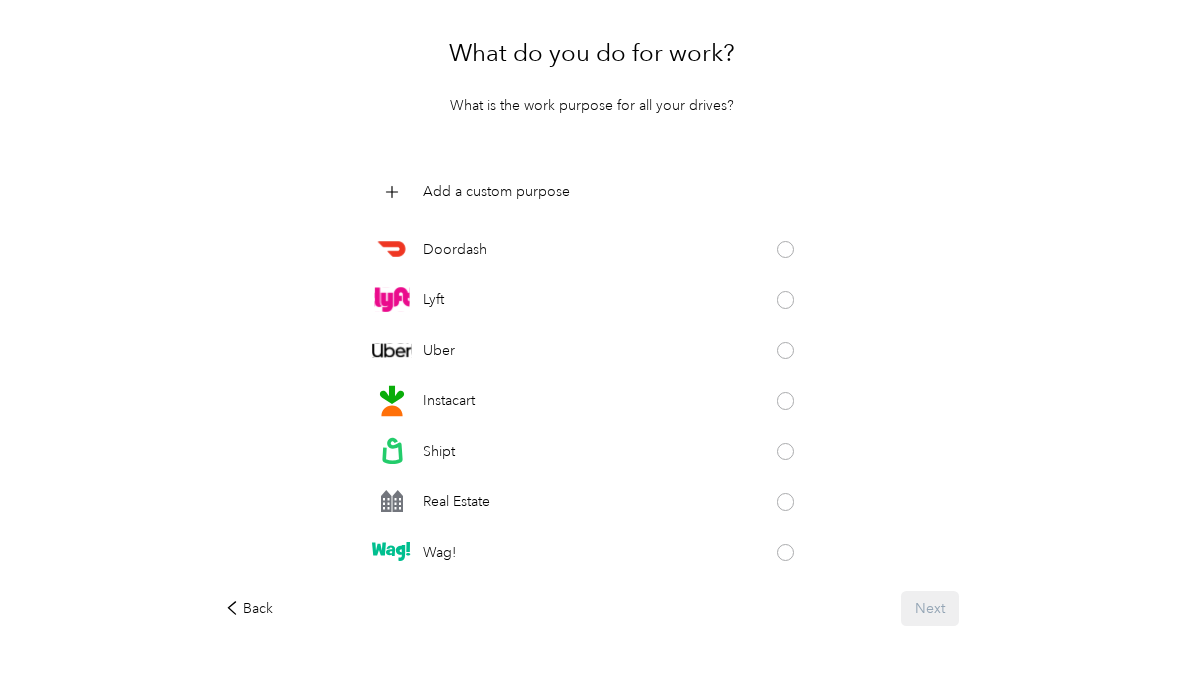 click at bounding box center [392, 192] 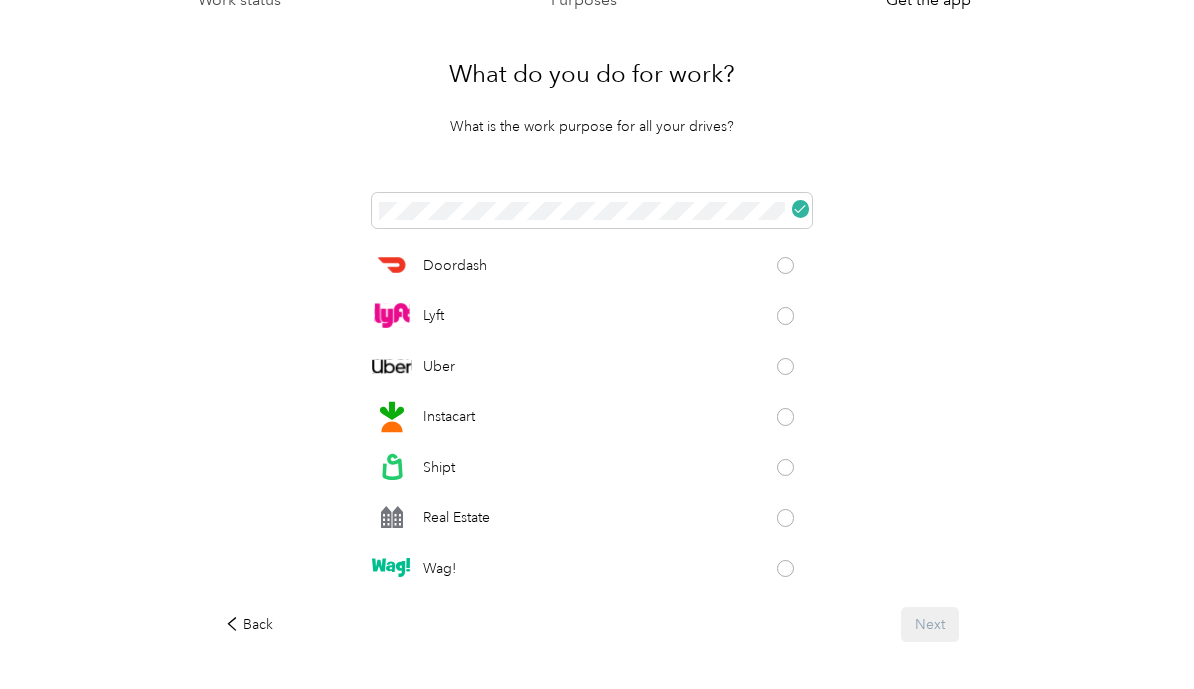 scroll, scrollTop: 122, scrollLeft: 0, axis: vertical 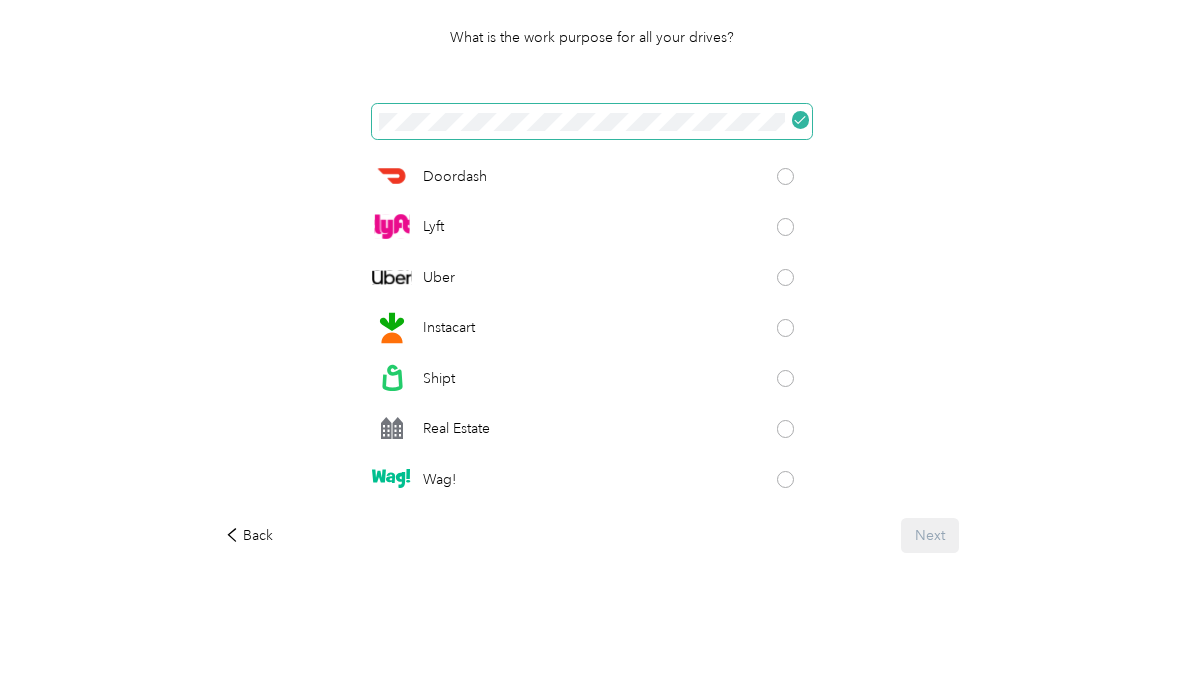 click at bounding box center [801, 216] 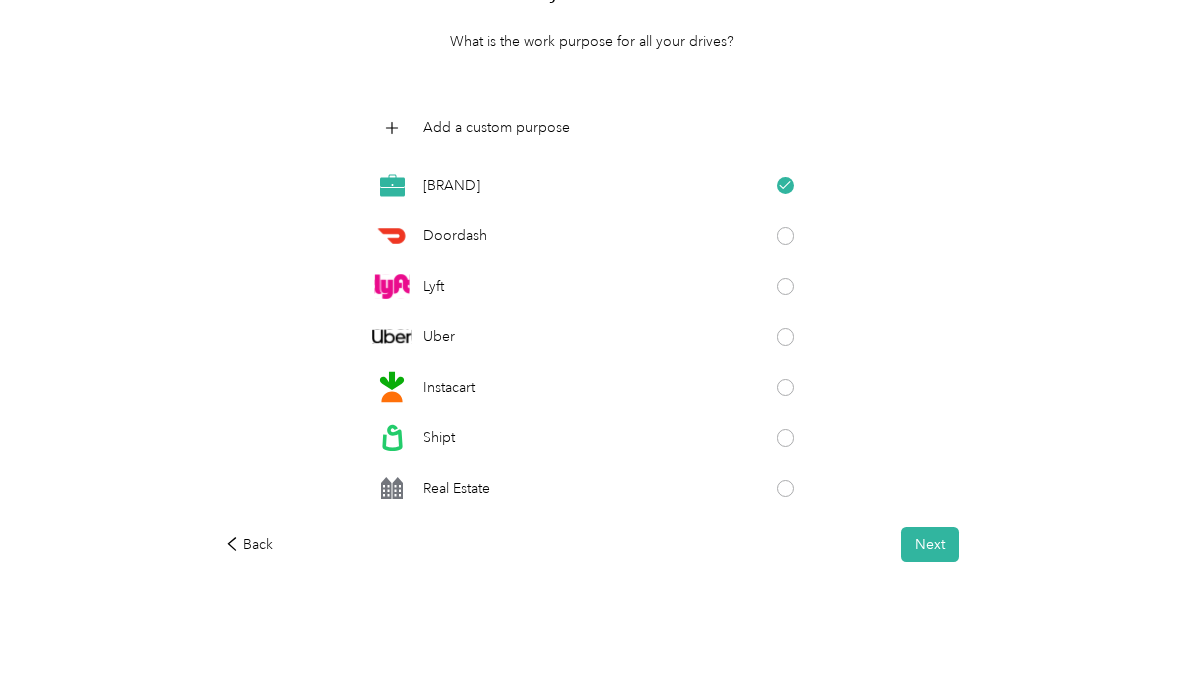 click on "Next" at bounding box center (930, 545) 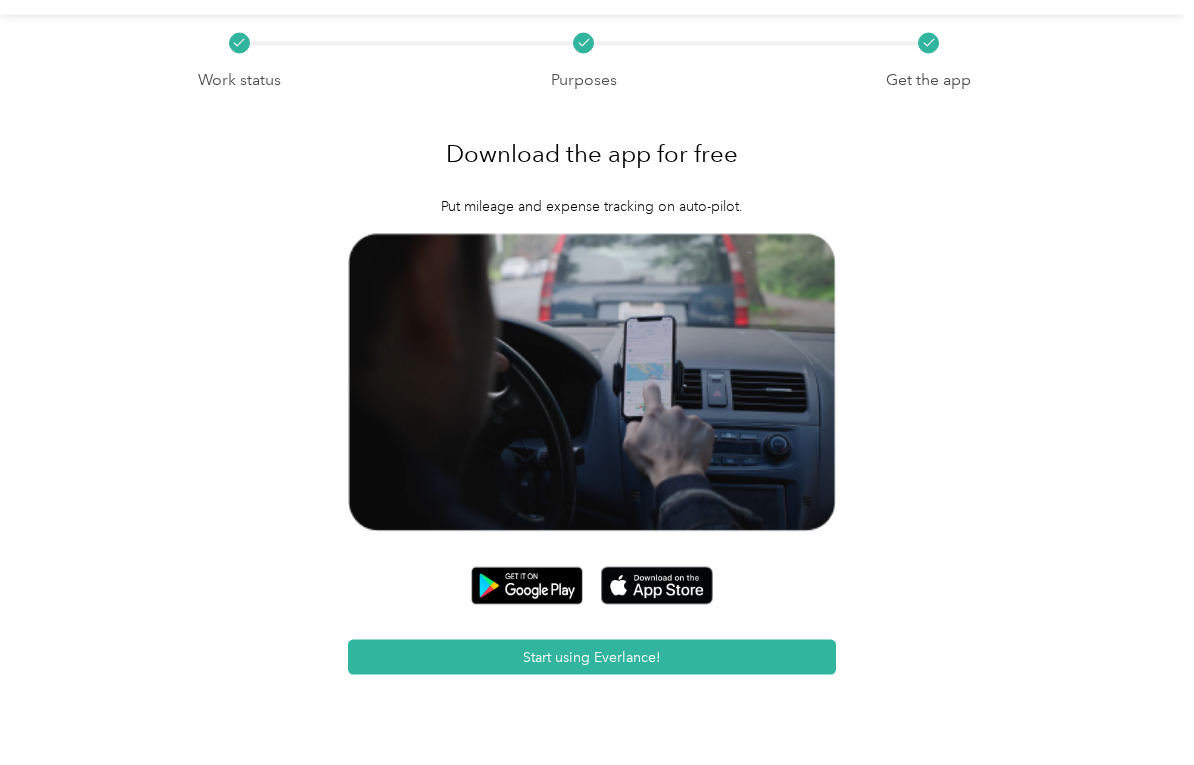 scroll, scrollTop: 74, scrollLeft: 0, axis: vertical 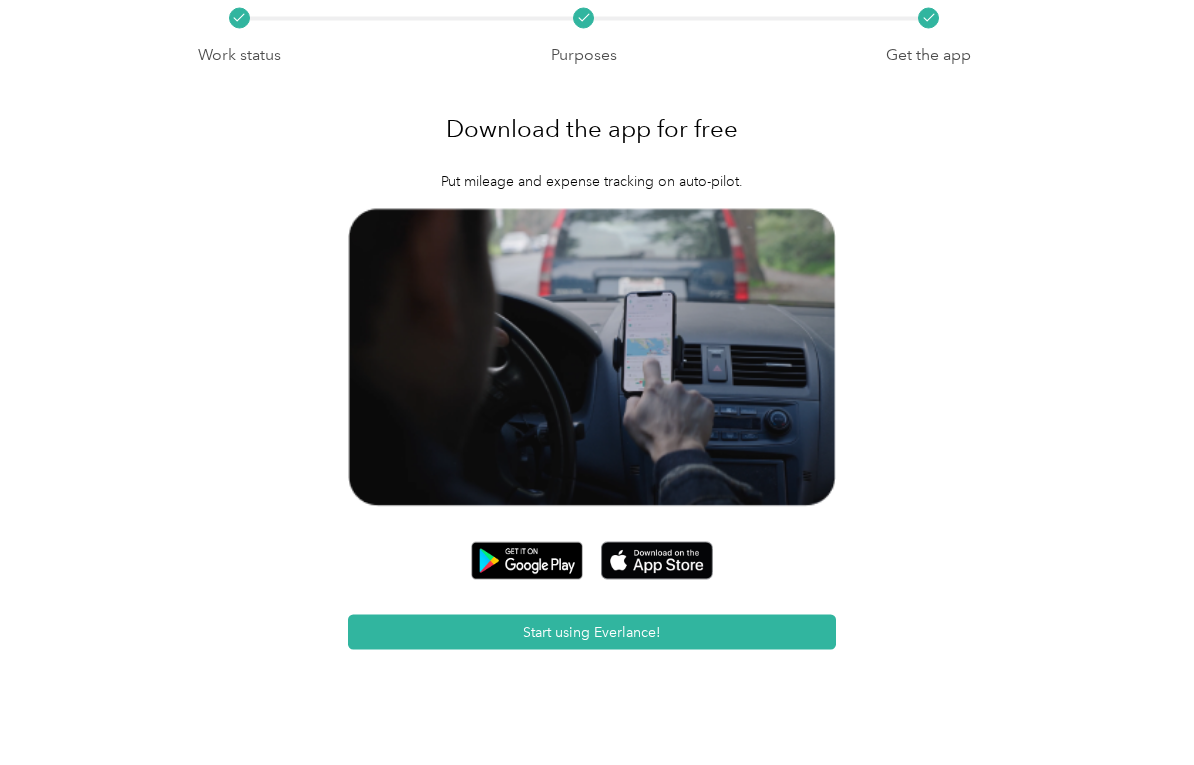 click on "Start using Everlance!" at bounding box center [592, 632] 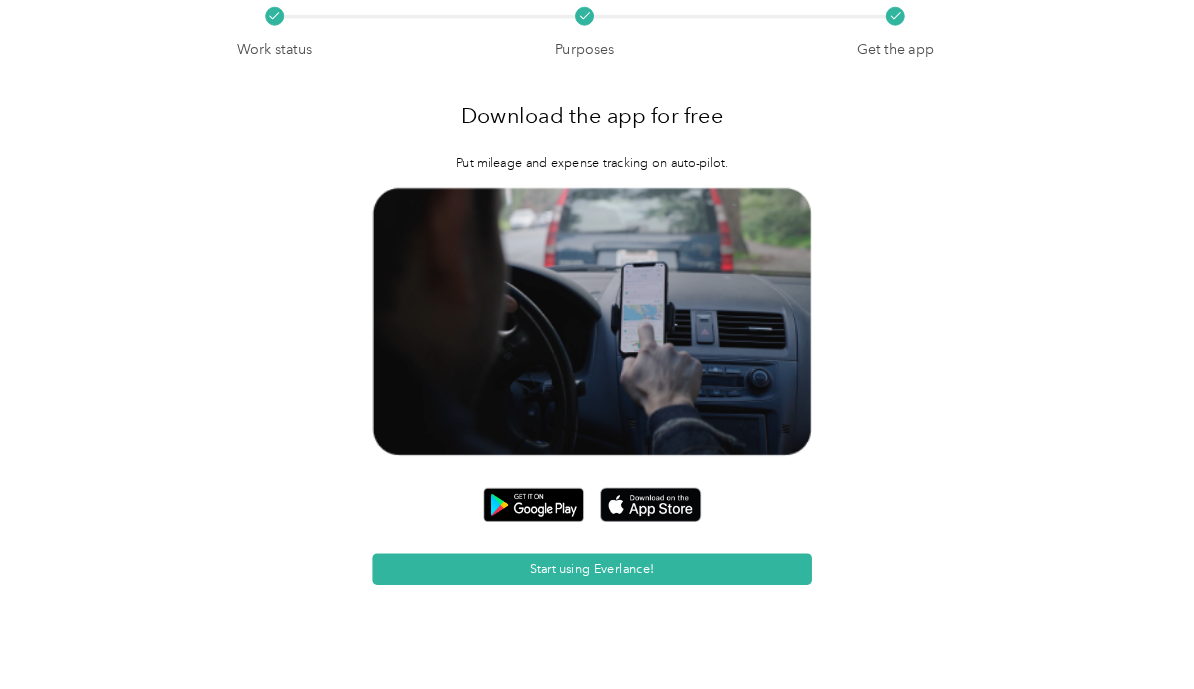 scroll, scrollTop: 0, scrollLeft: 0, axis: both 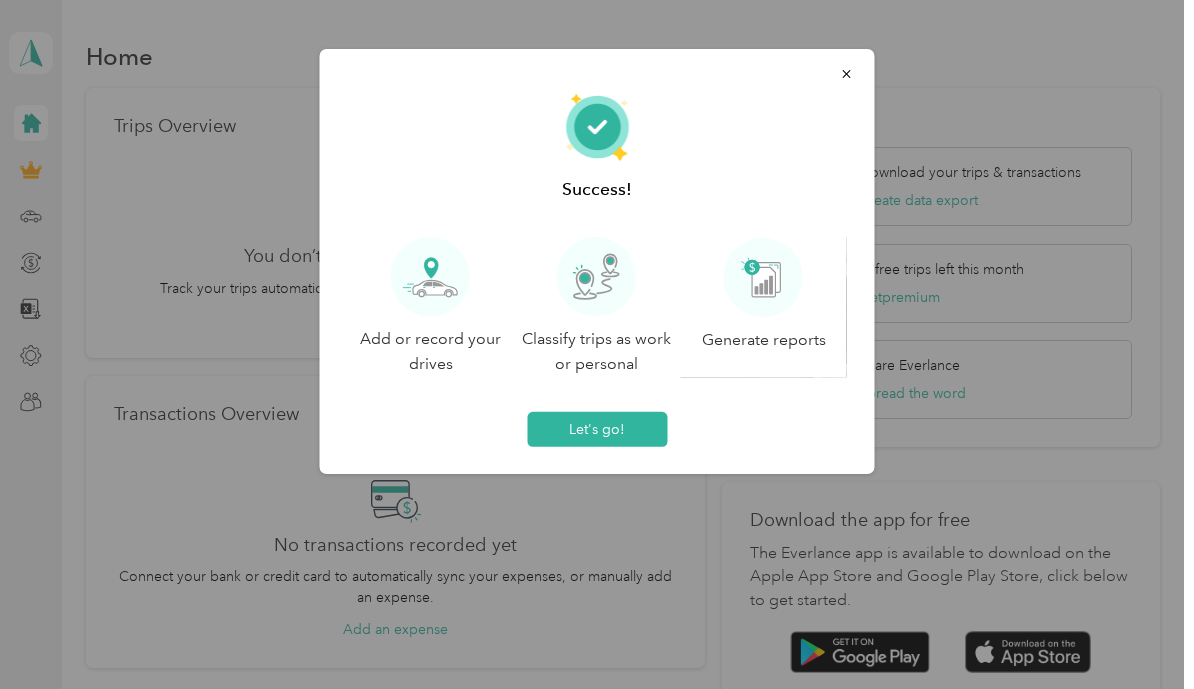 click on "Let's go!" at bounding box center [597, 429] 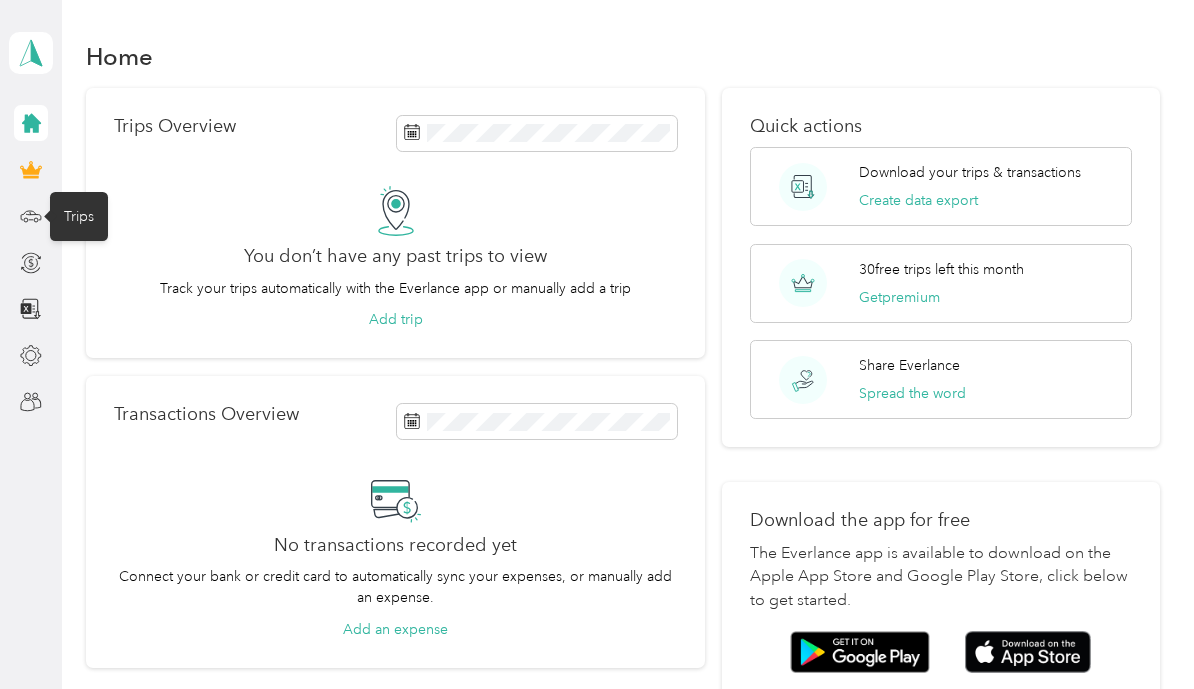 click 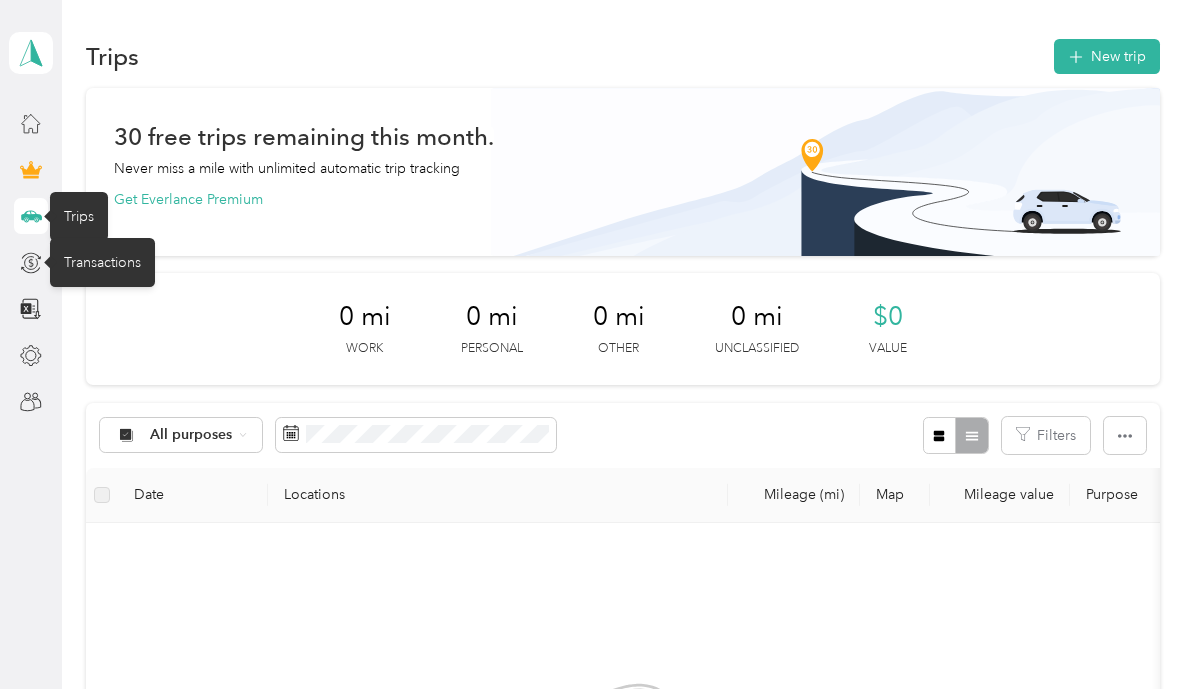 click 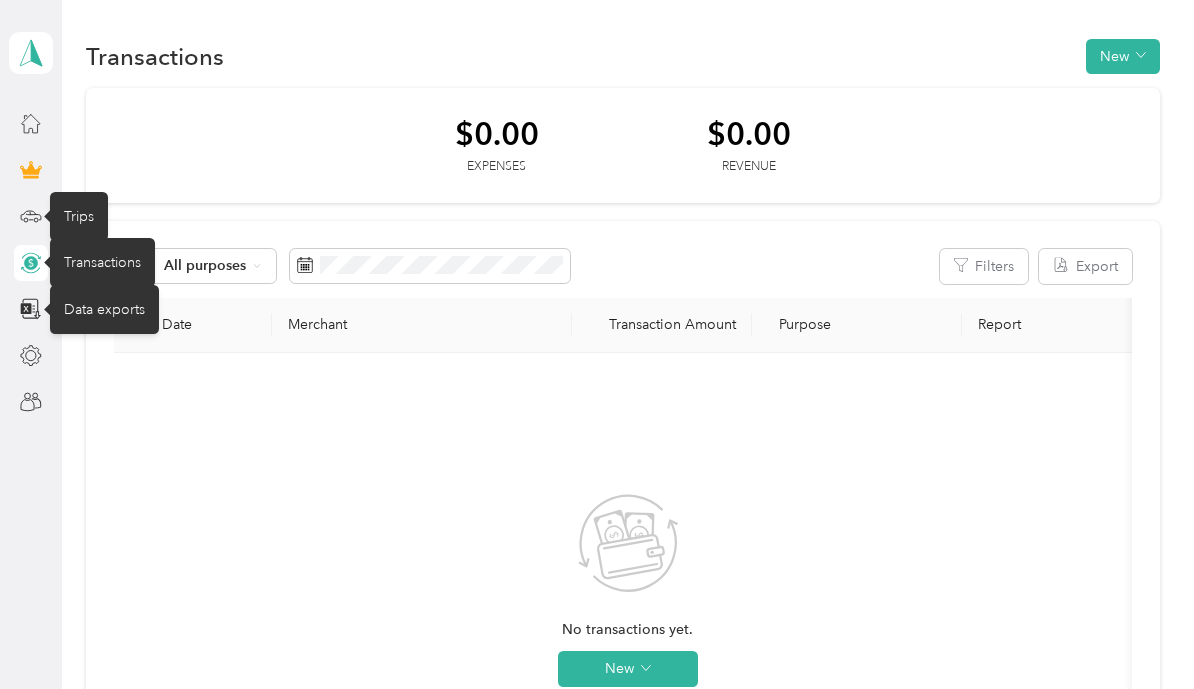 click 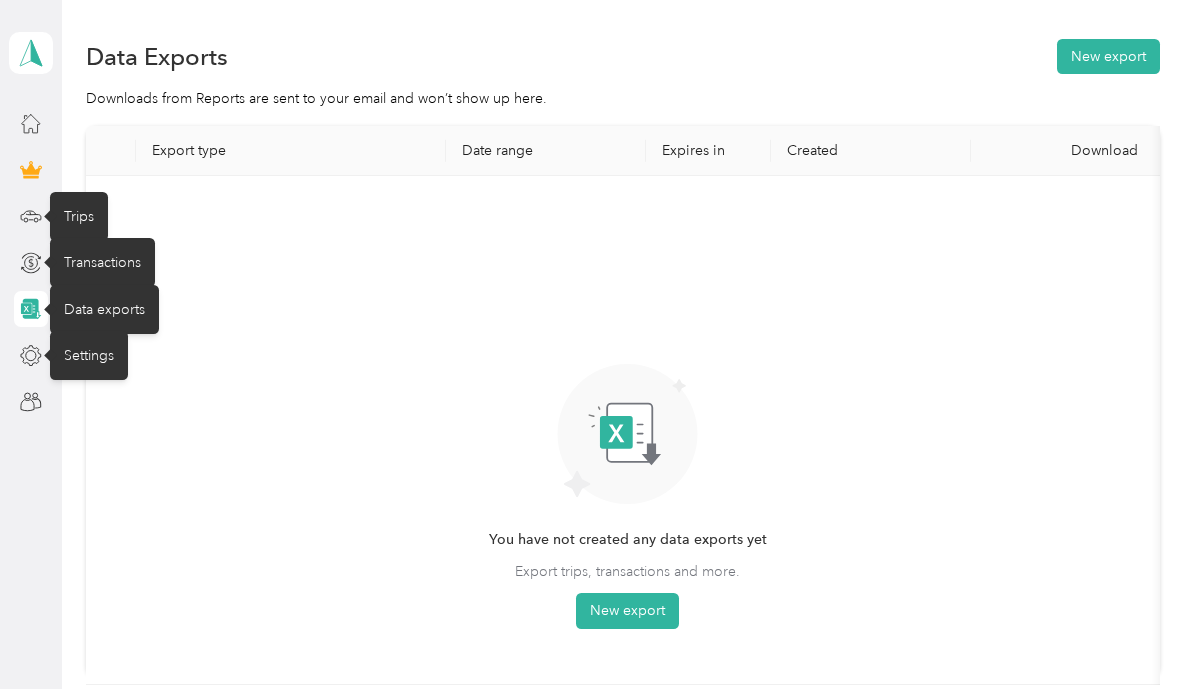 click 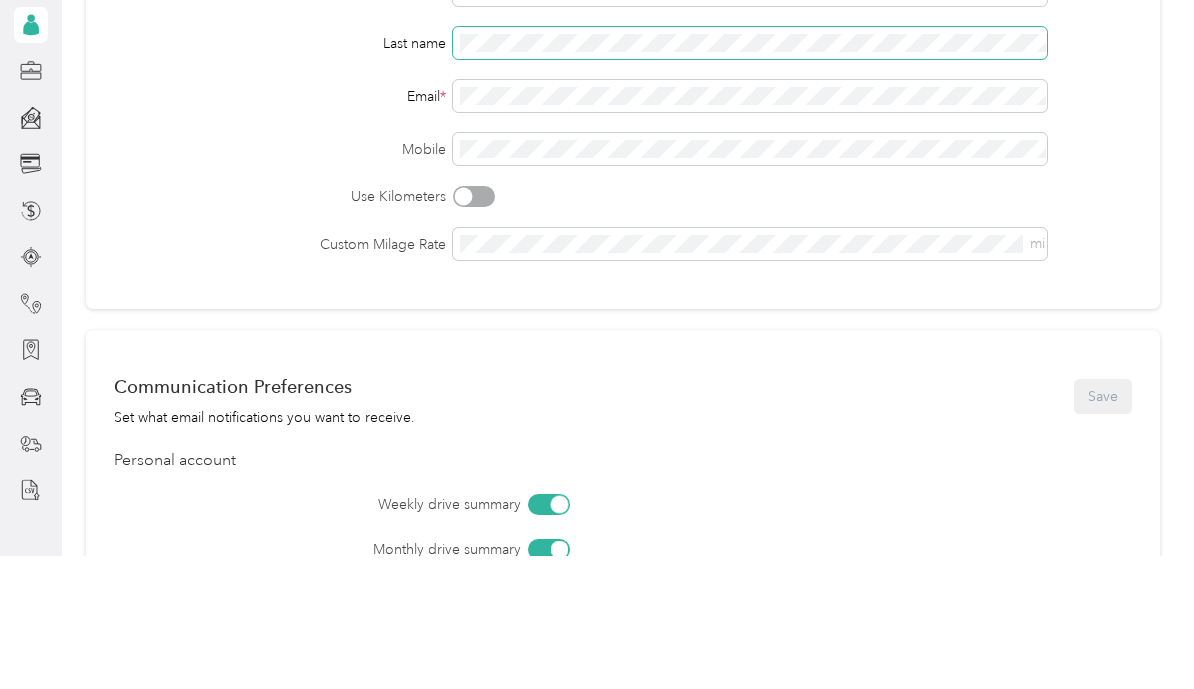 scroll, scrollTop: 143, scrollLeft: 0, axis: vertical 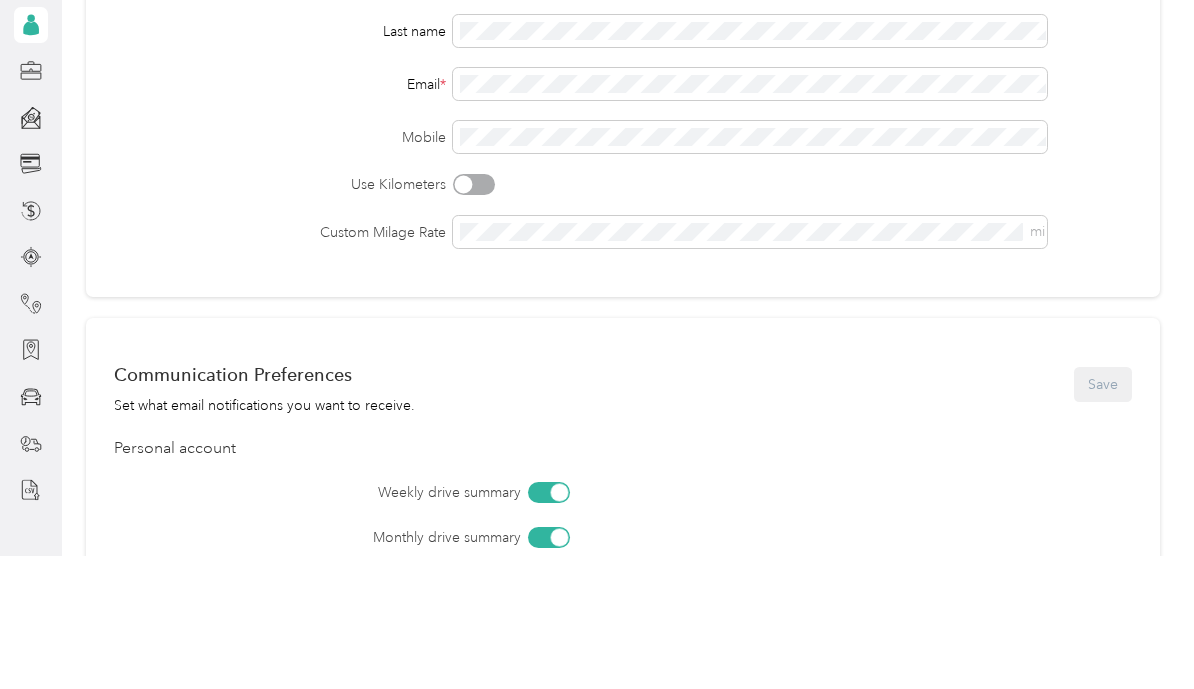 click at bounding box center (464, 318) 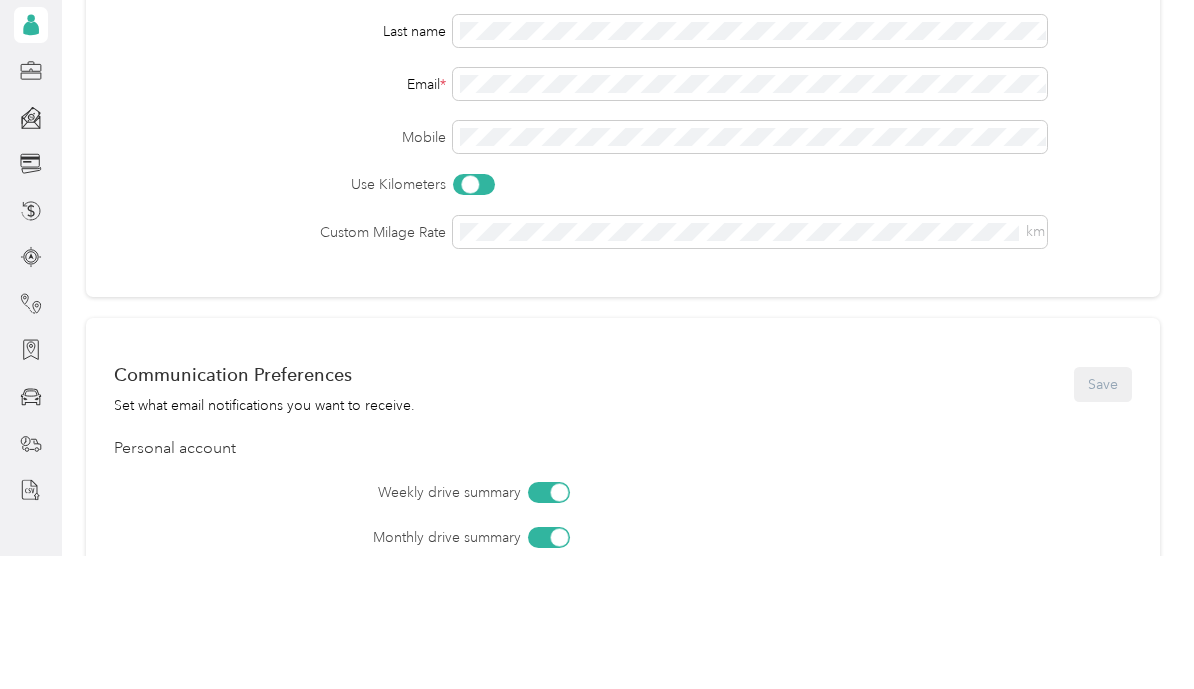 scroll, scrollTop: 25, scrollLeft: 0, axis: vertical 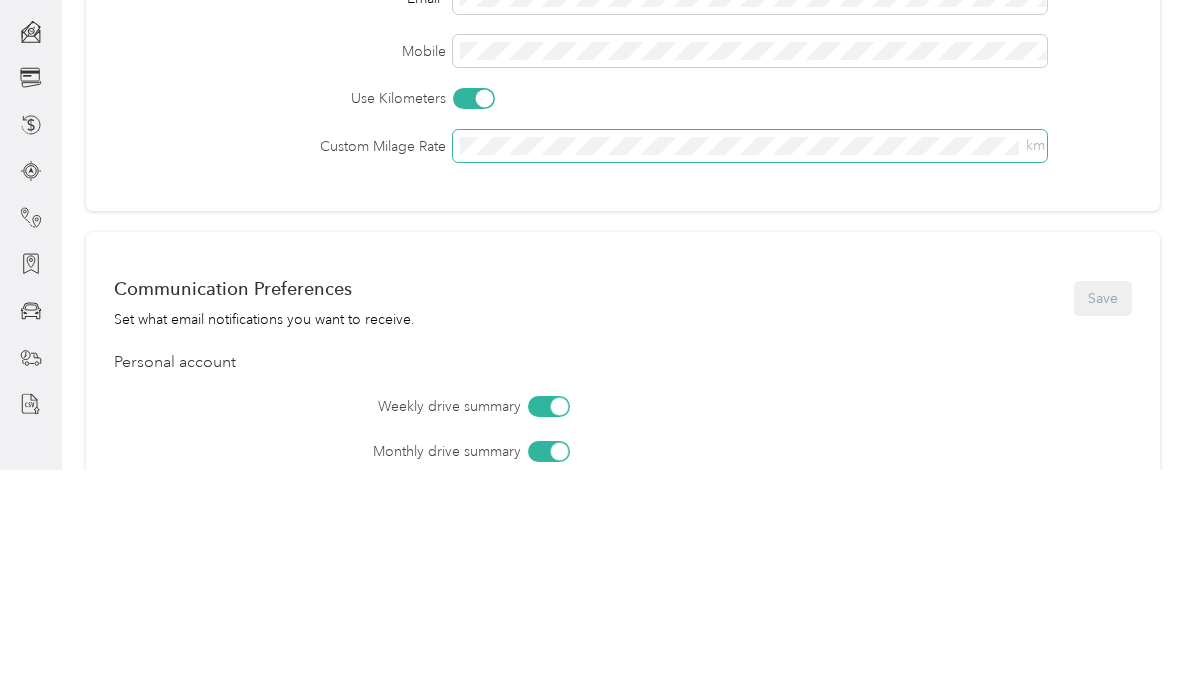 click on "Save" at bounding box center [1103, 60] 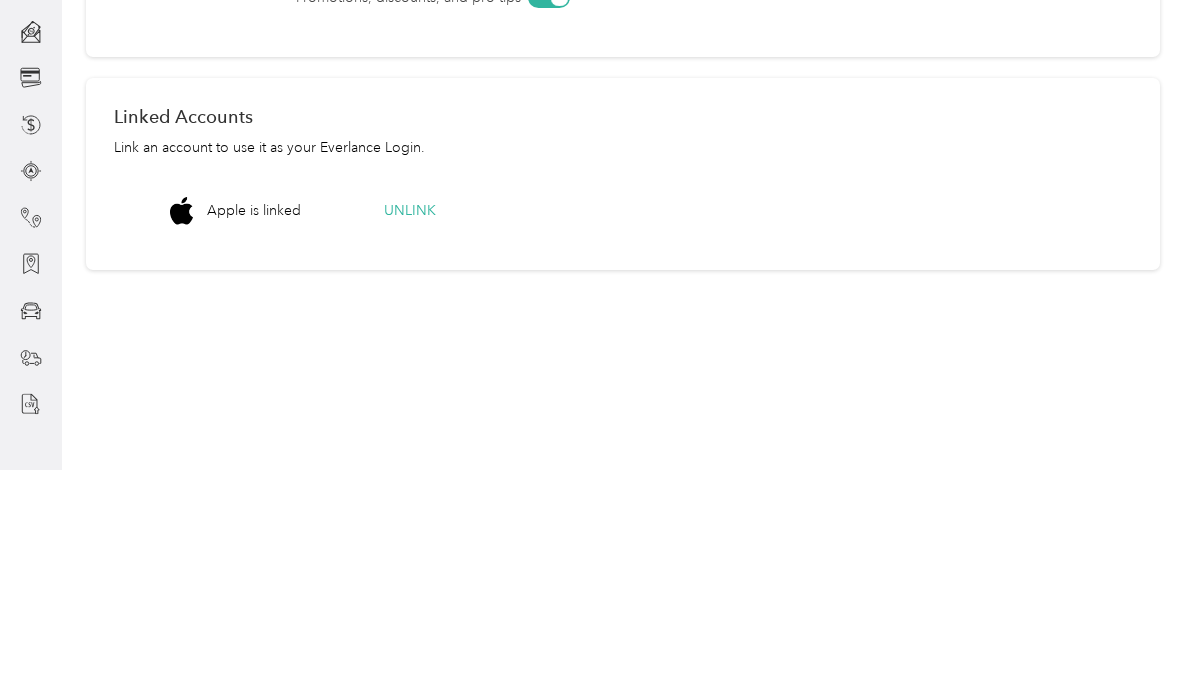 scroll, scrollTop: 733, scrollLeft: 0, axis: vertical 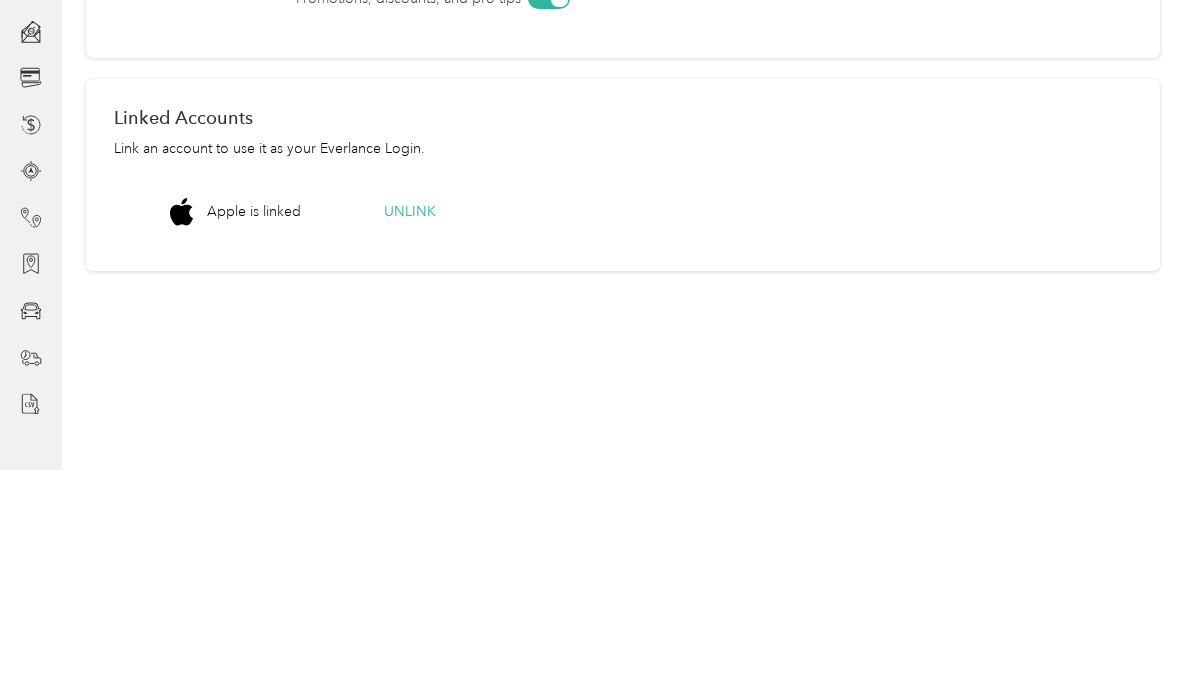 click on "Linked Accounts Link an account to use it as your Everlance Login. Apple is linked Unlink" at bounding box center (622, 394) 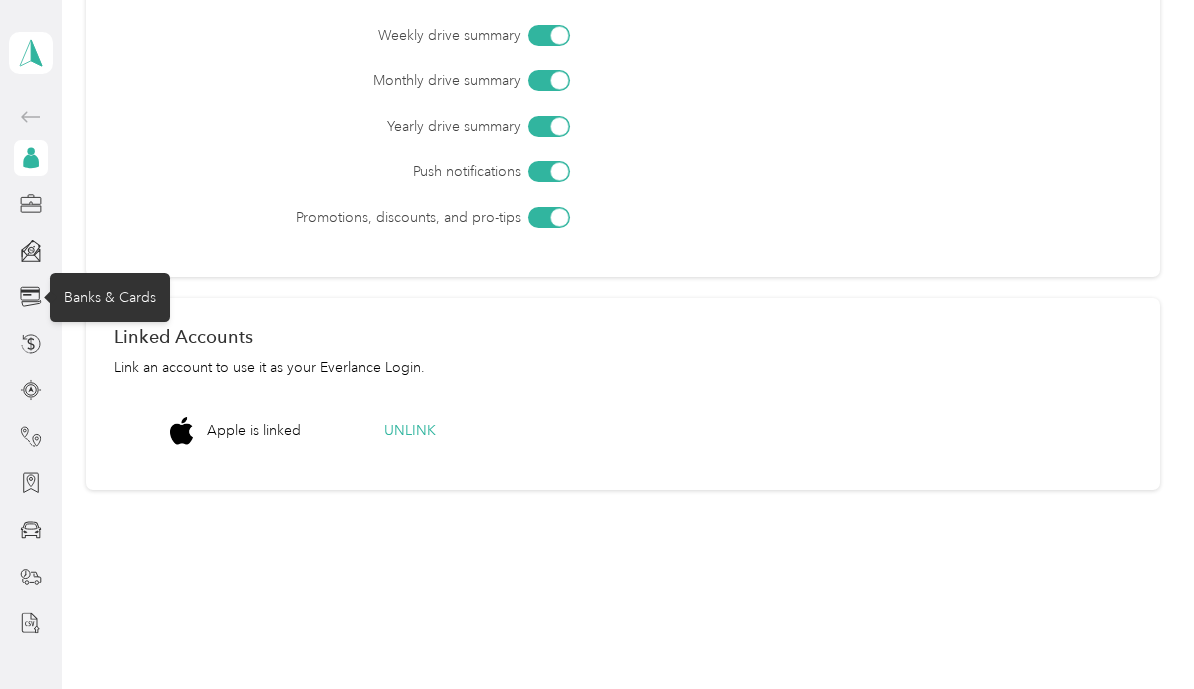 click 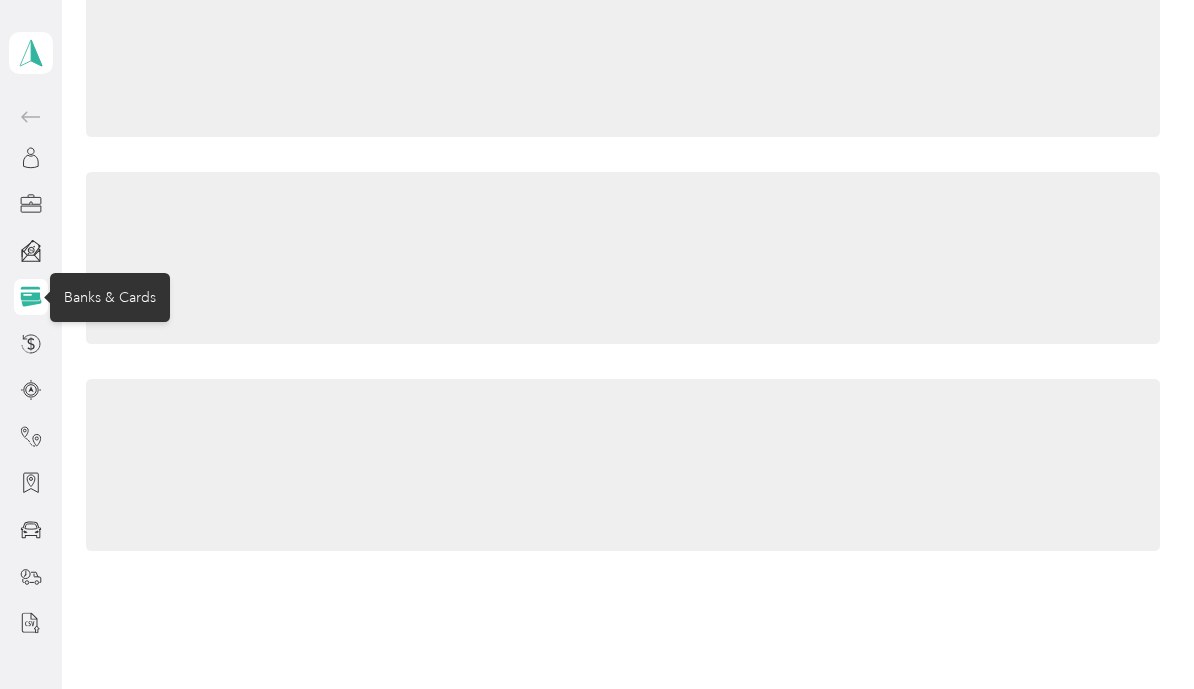 scroll, scrollTop: 0, scrollLeft: 0, axis: both 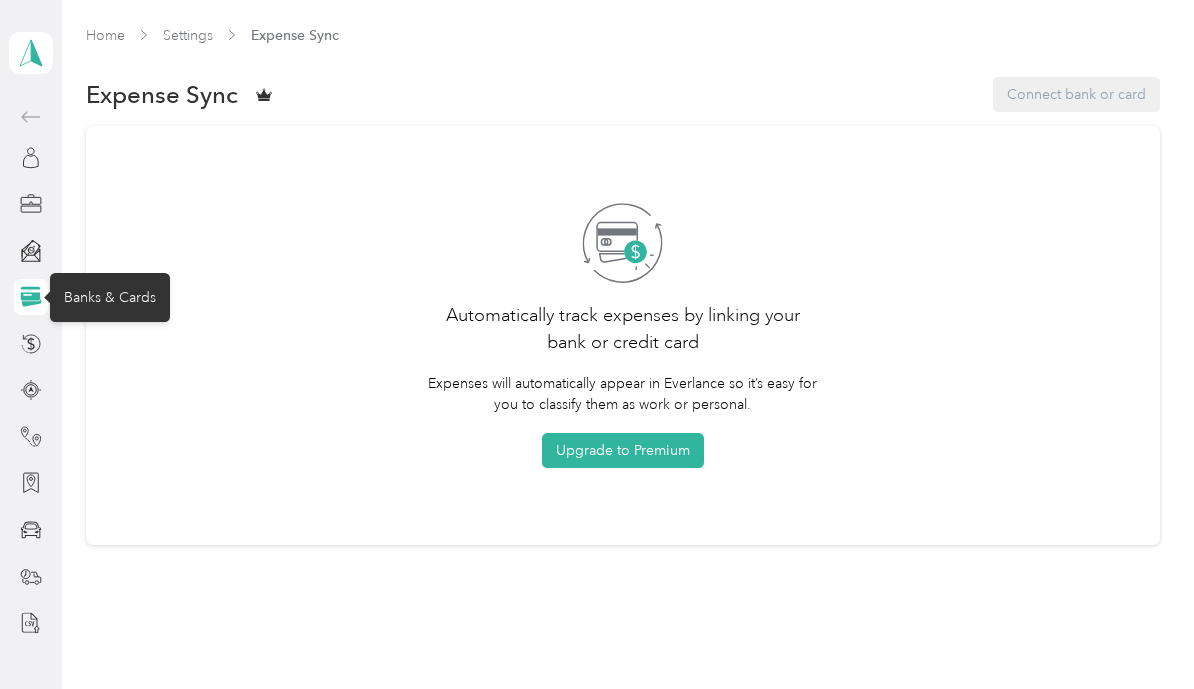 click at bounding box center [31, 251] 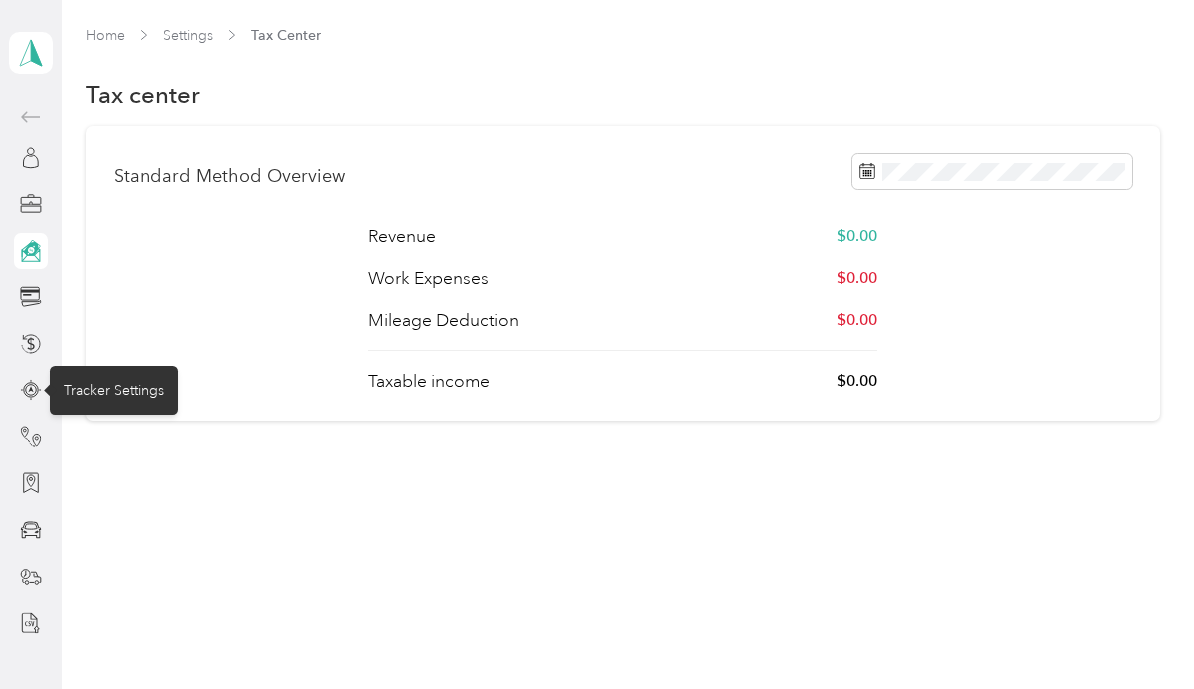 click 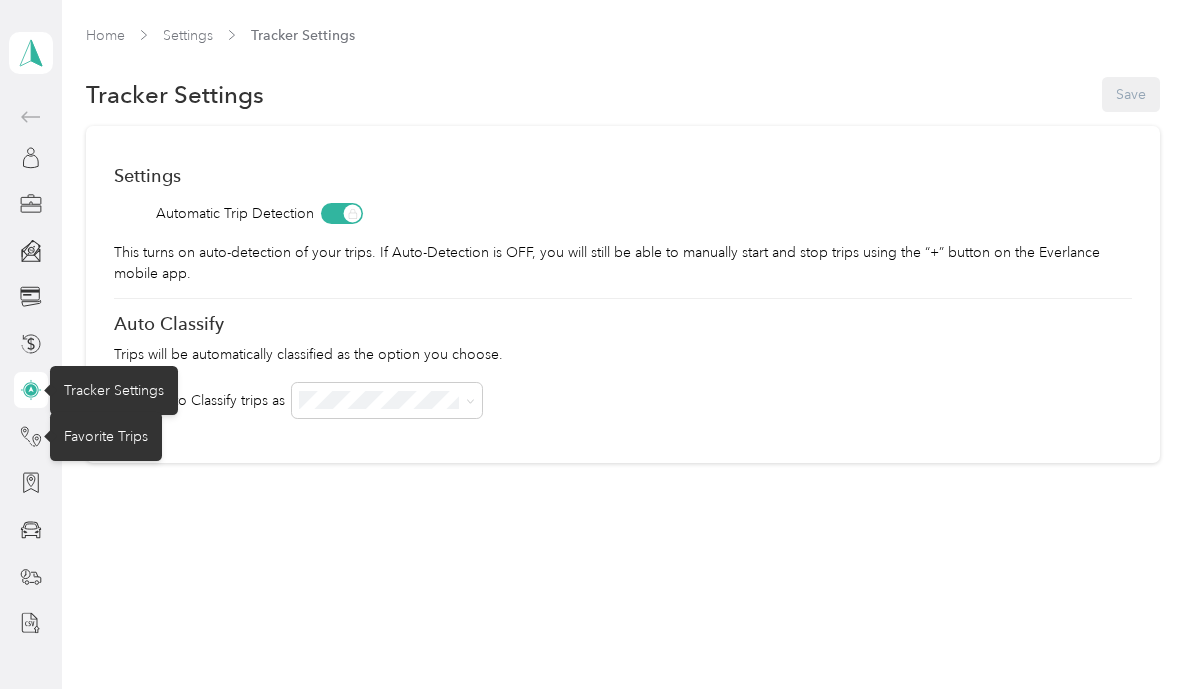 click 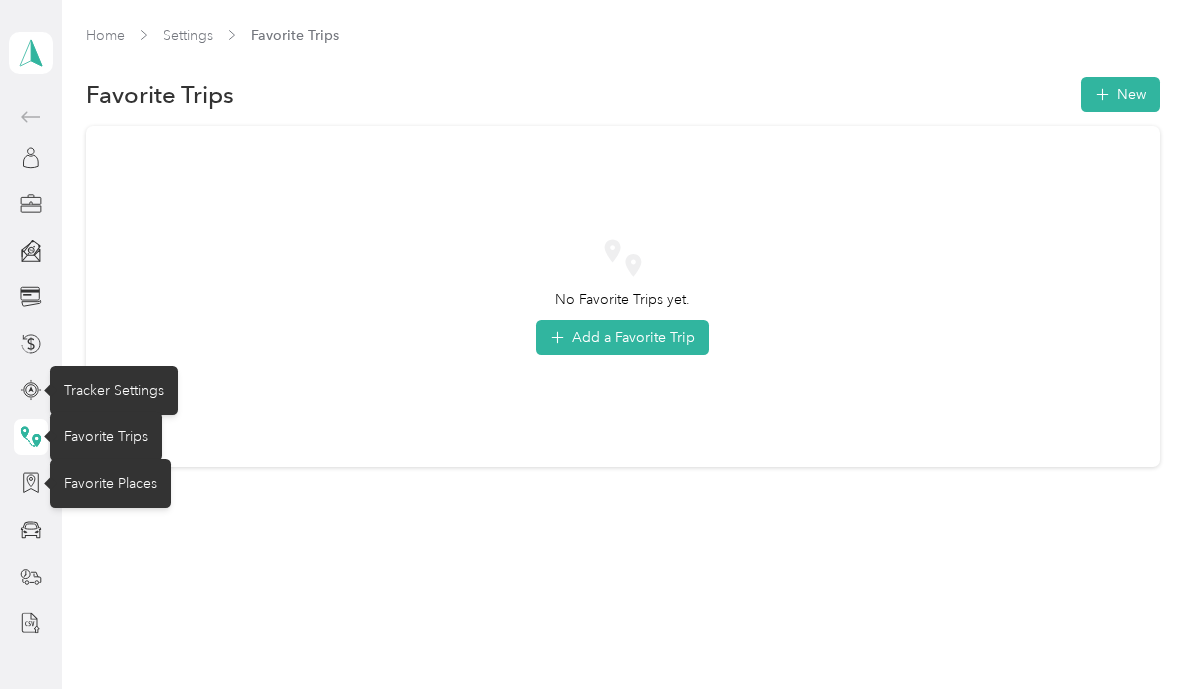 click 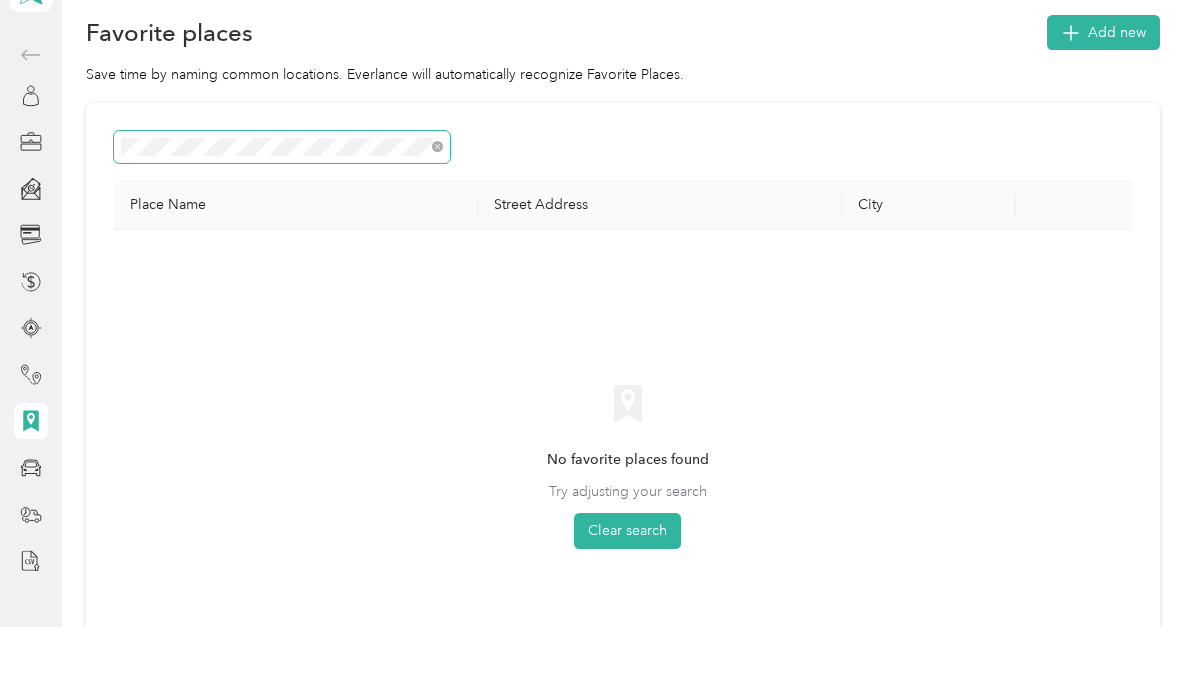 scroll, scrollTop: 0, scrollLeft: 0, axis: both 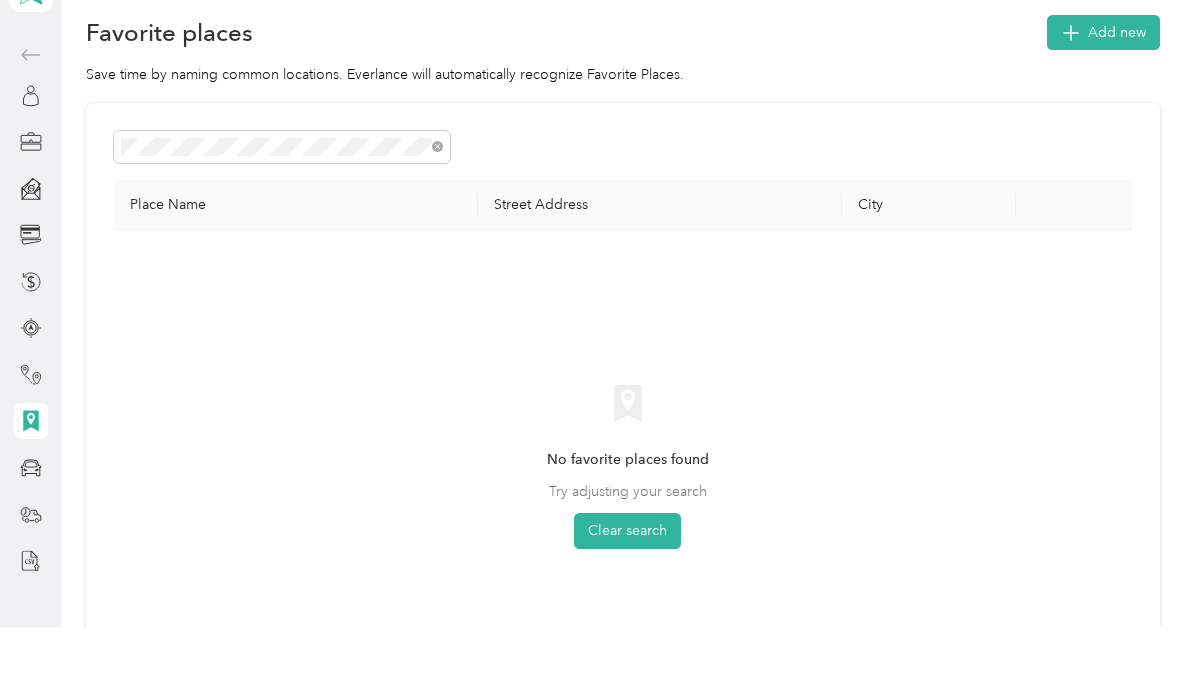 click on "Add new" at bounding box center [1103, 94] 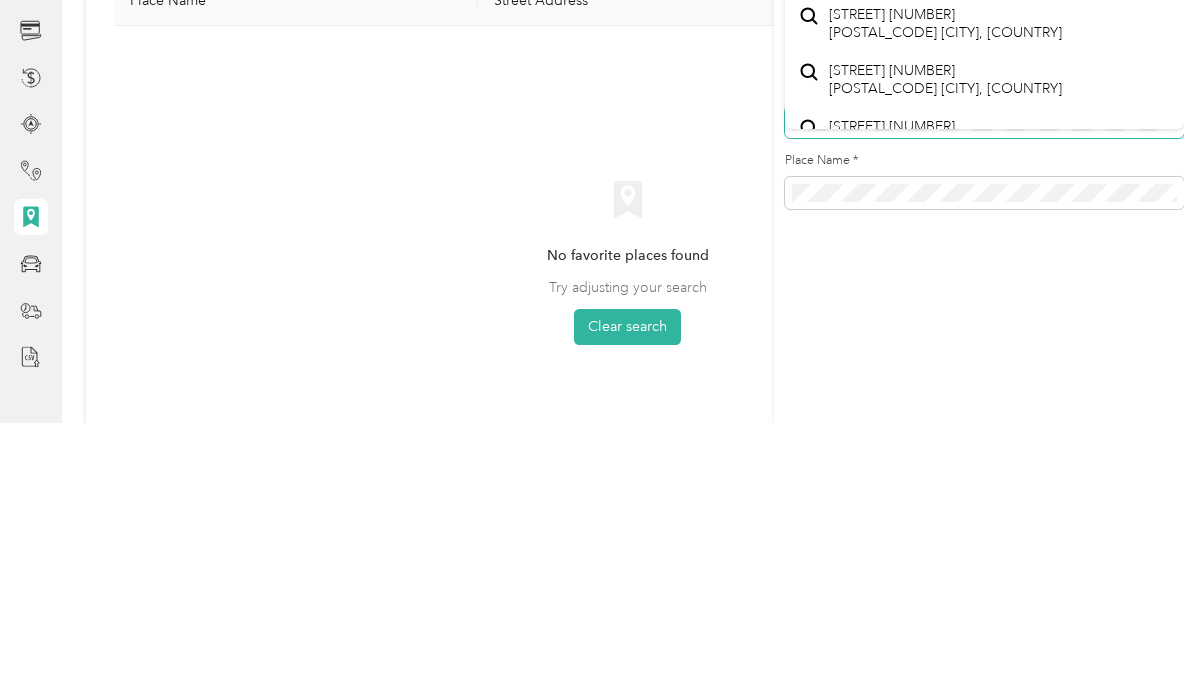 scroll, scrollTop: 0, scrollLeft: 0, axis: both 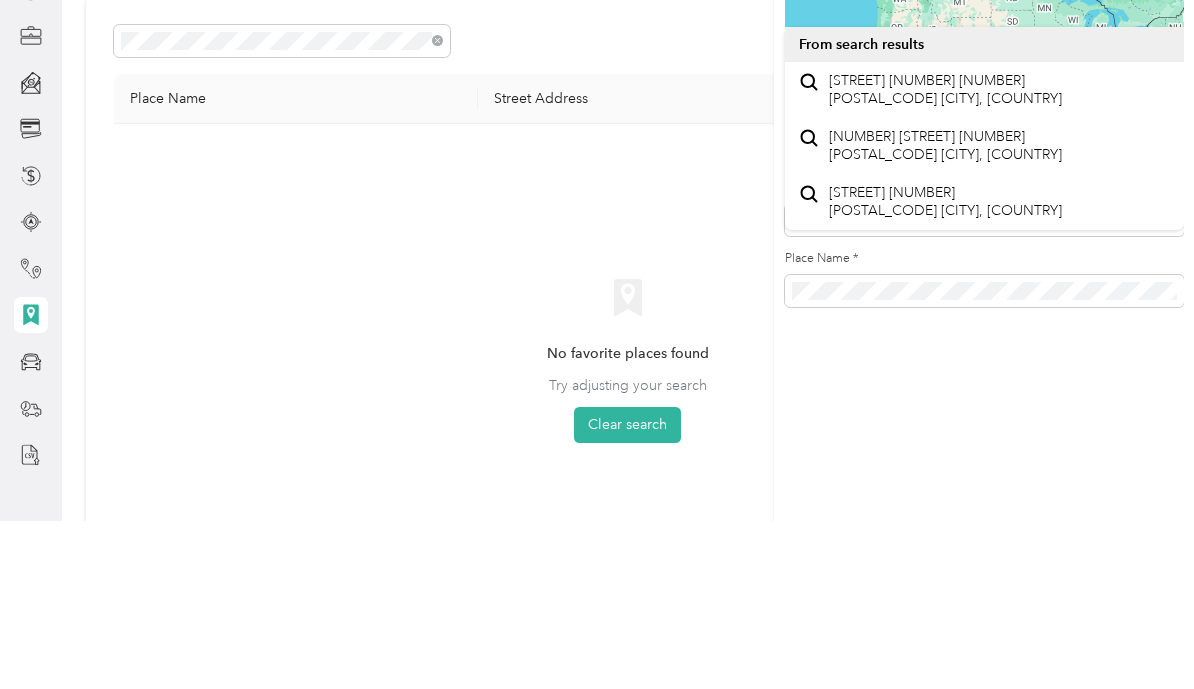 click on "[STREET] [NUMBER] [NUMBER]
[POSTAL_CODE] [CITY], [COUNTRY]" at bounding box center (945, 257) 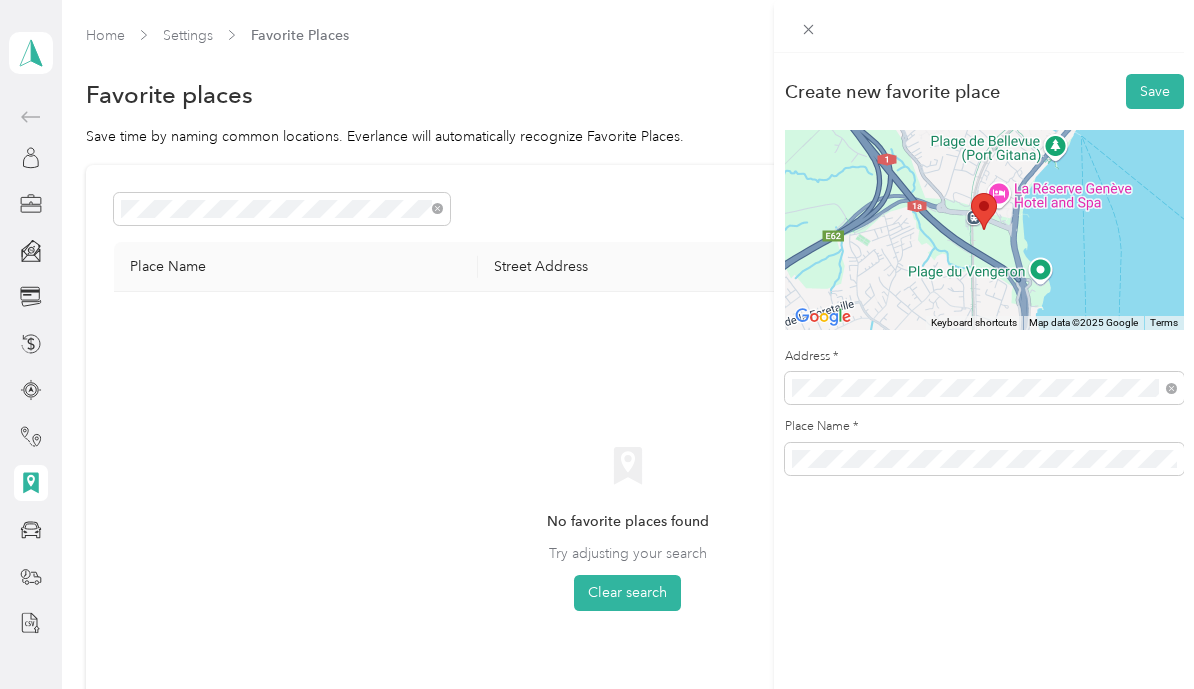 click on "Save" at bounding box center [1155, 91] 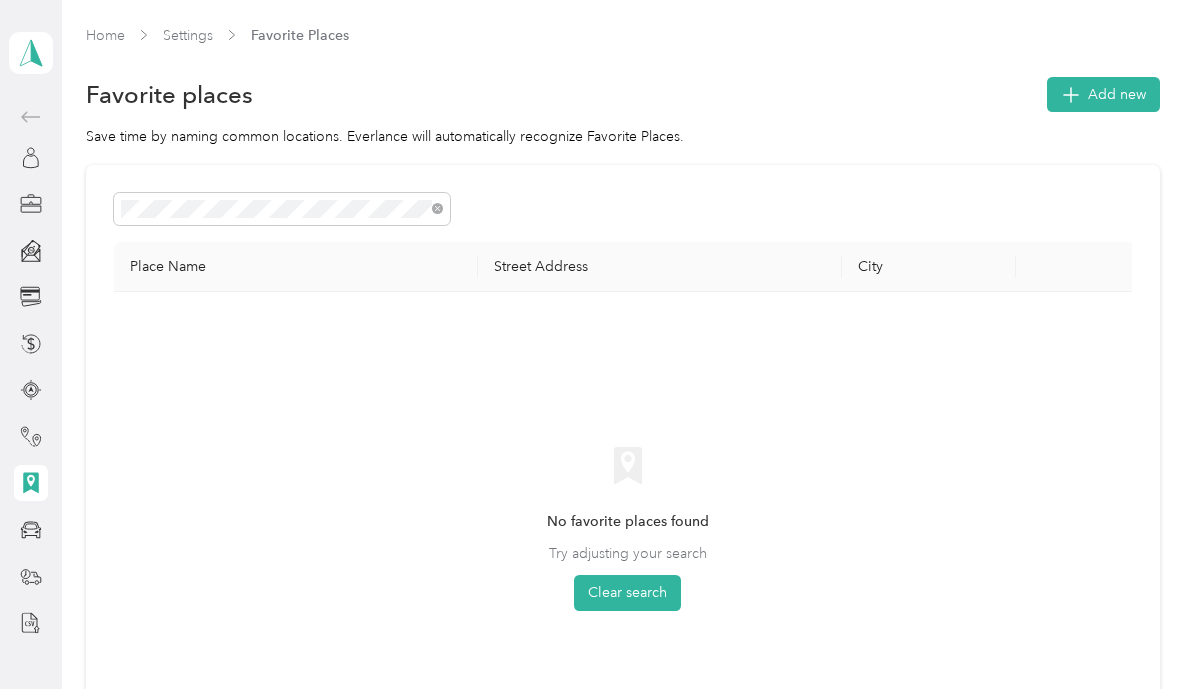 scroll, scrollTop: 0, scrollLeft: 0, axis: both 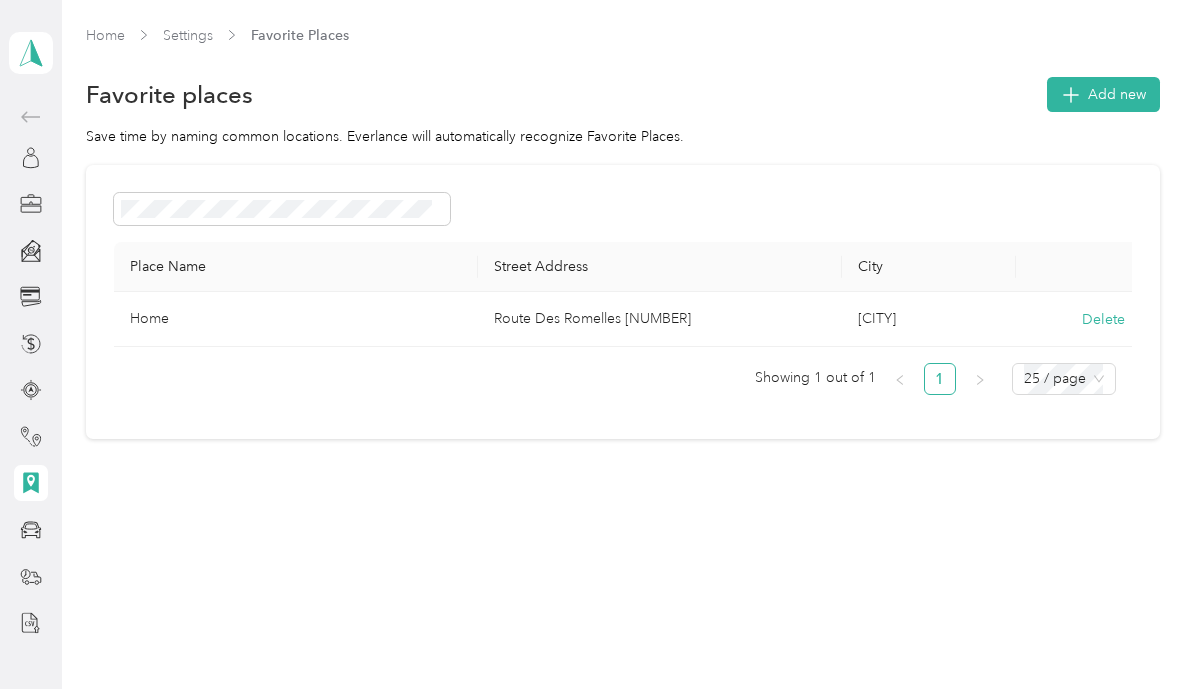 click on "Add new" at bounding box center [1117, 94] 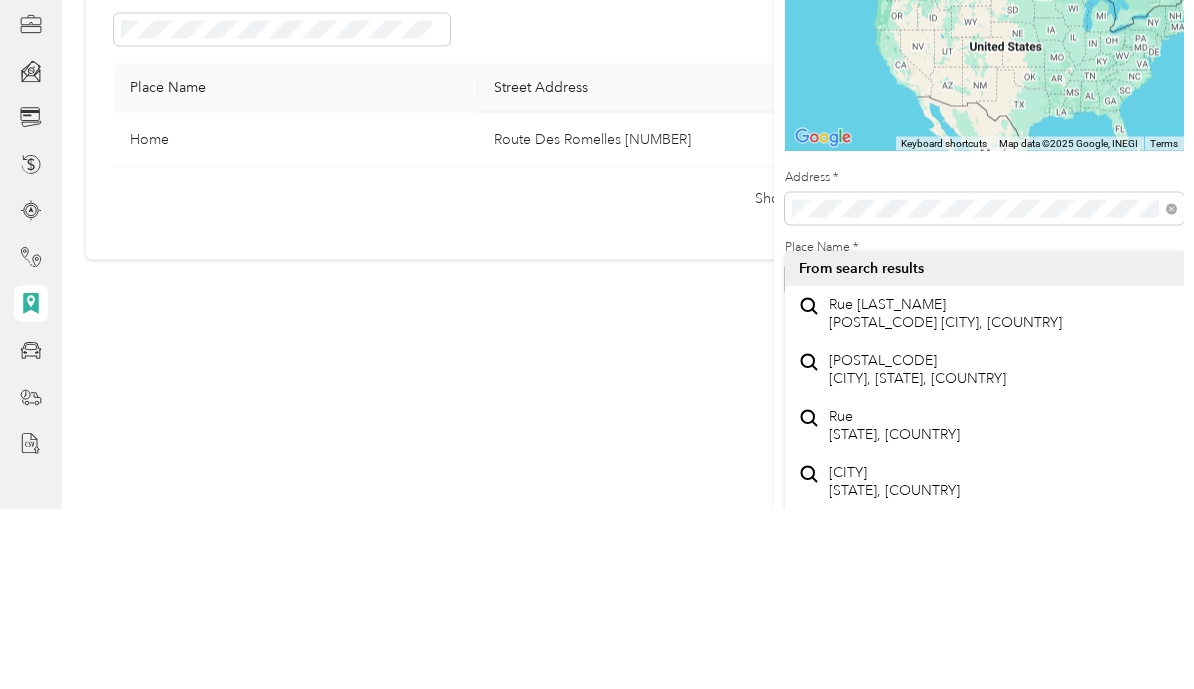 scroll, scrollTop: 25, scrollLeft: 0, axis: vertical 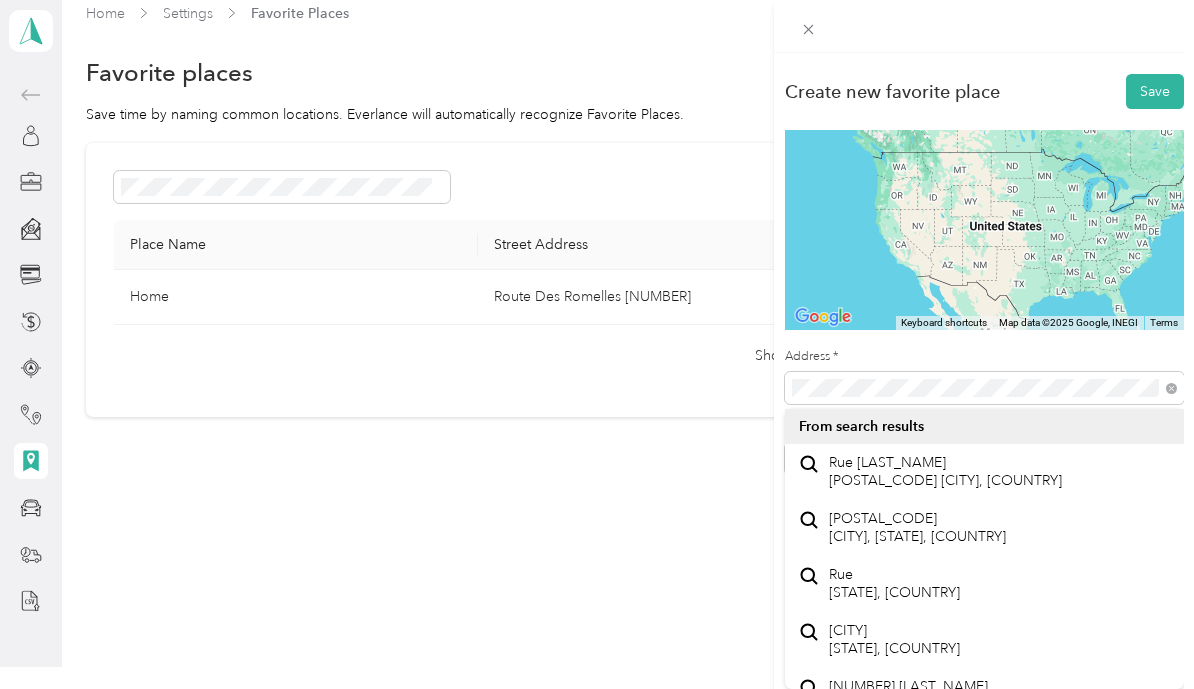 click on "Rue Hans-Liebherr 7
1630 Bulle, Switzerland" at bounding box center [945, 471] 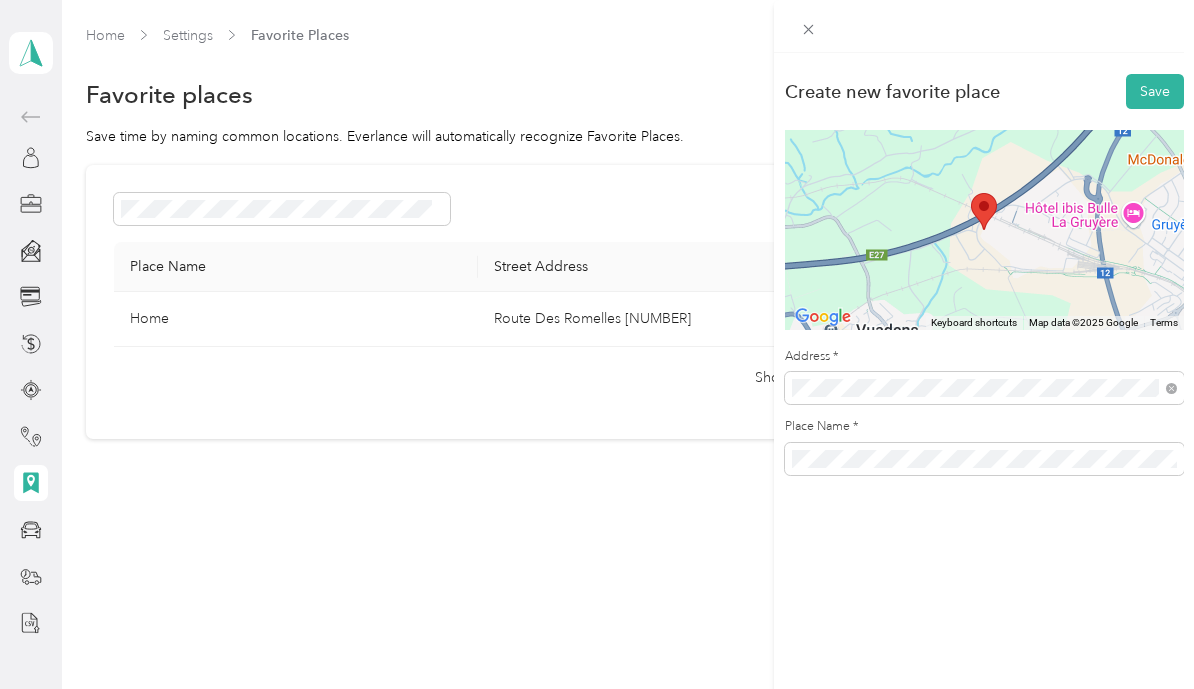 click on "Save" at bounding box center (1155, 91) 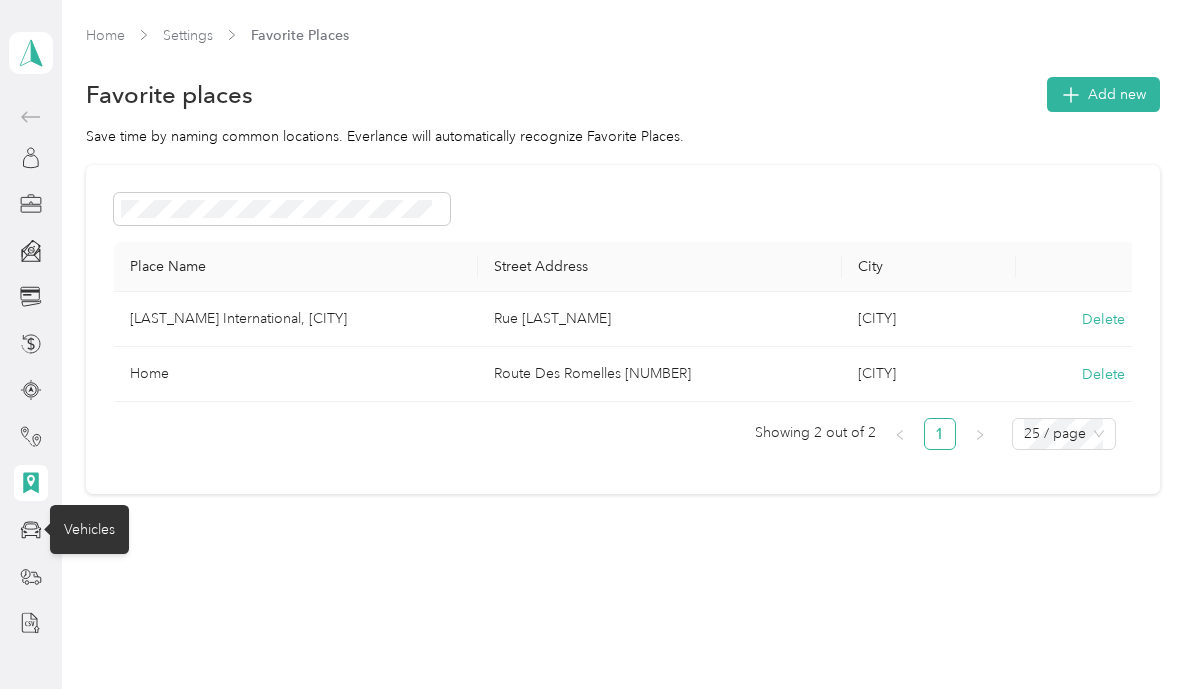 click 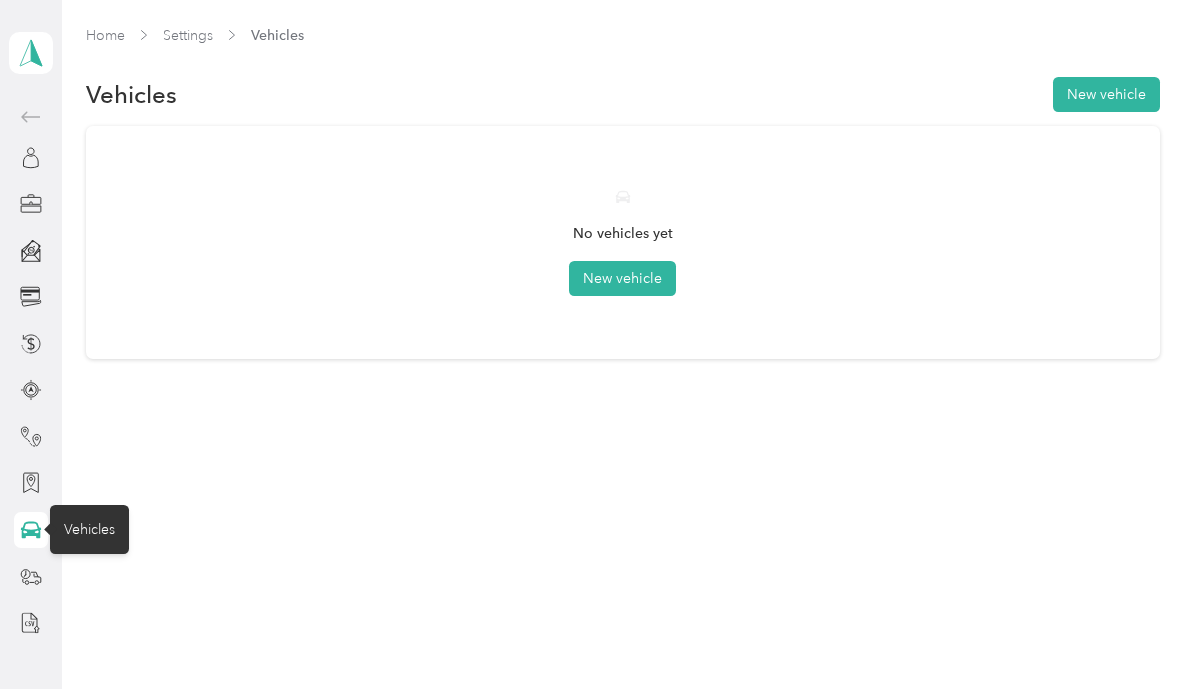 click on "New vehicle" at bounding box center (622, 278) 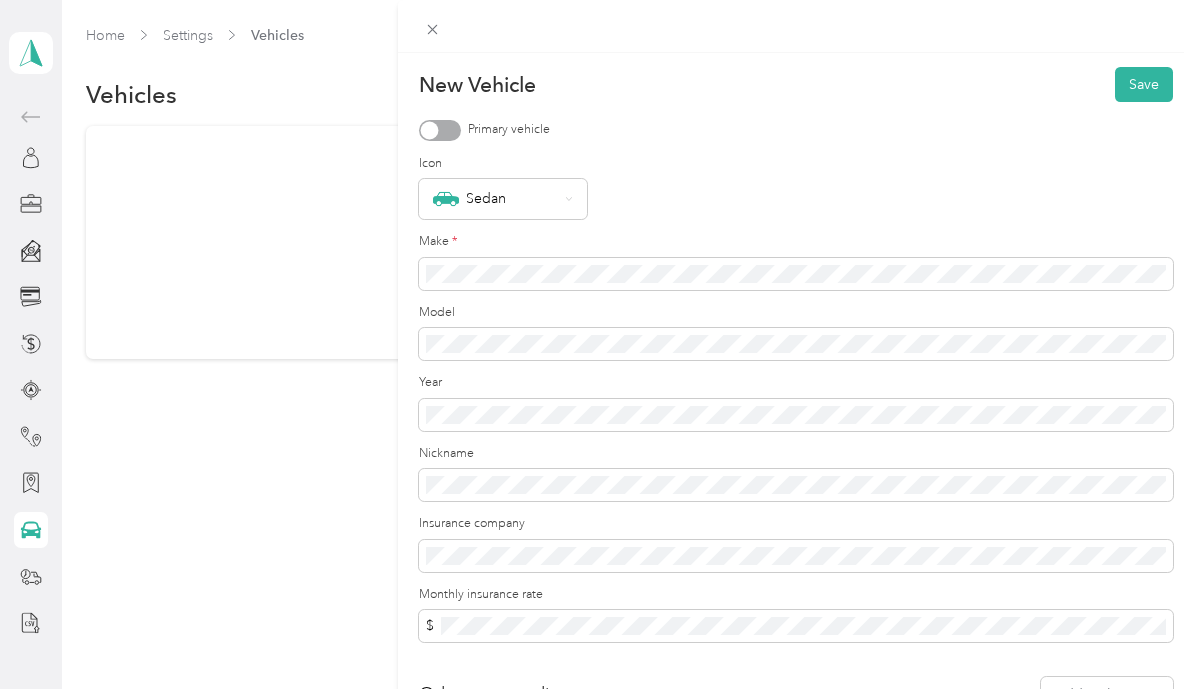 click at bounding box center (440, 130) 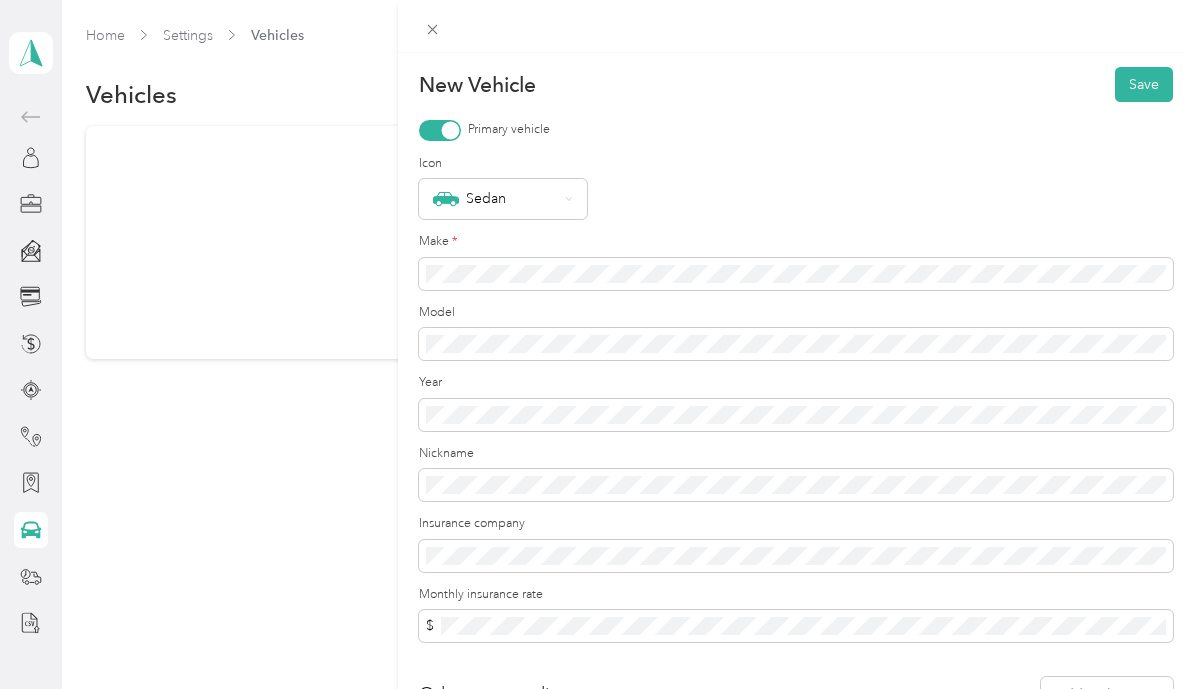 click on "Sedan" at bounding box center [503, 199] 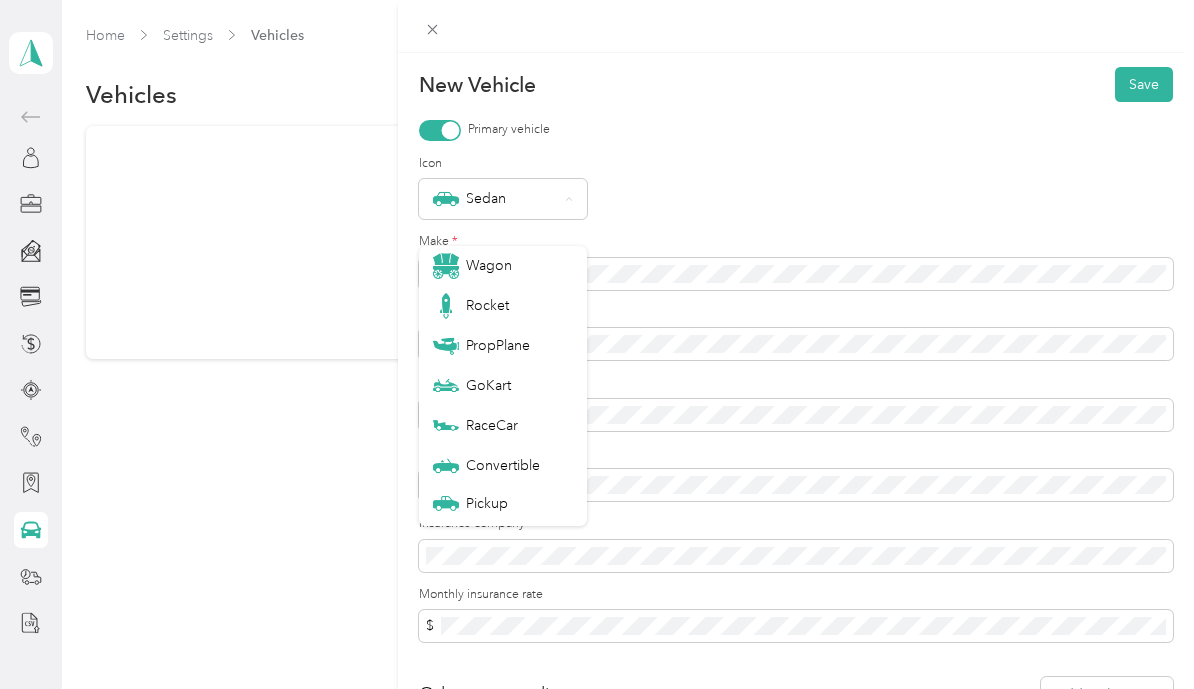 click on "Sedan" at bounding box center [495, 199] 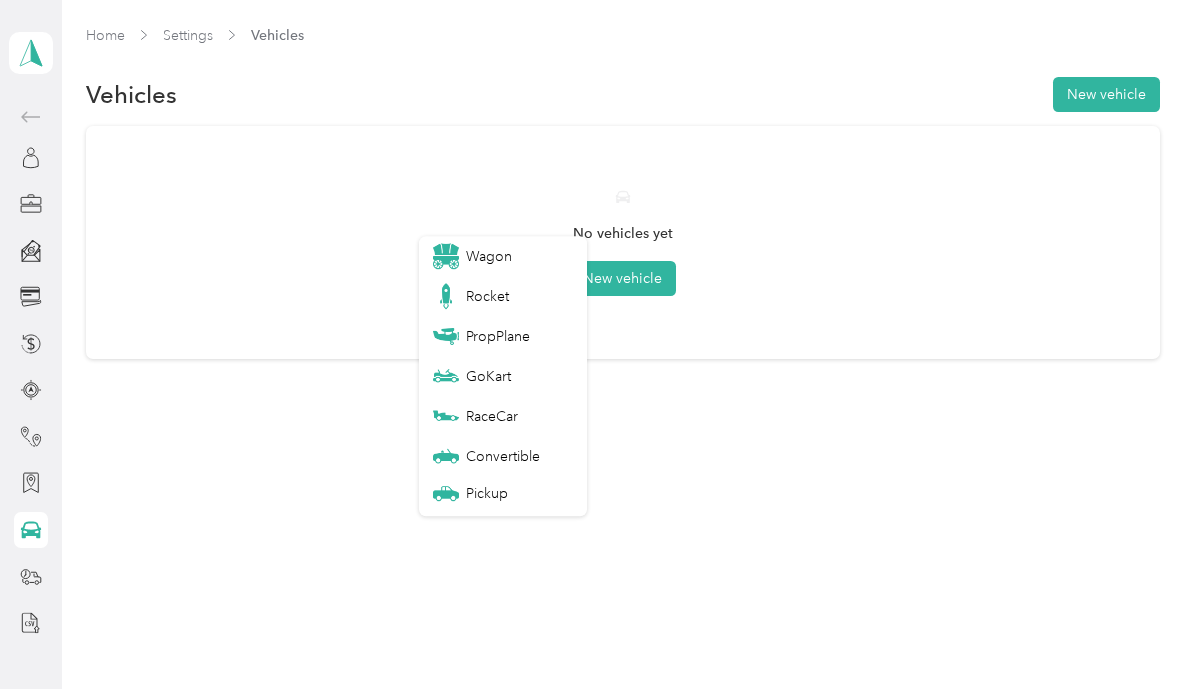 click on "New vehicle" at bounding box center [622, 278] 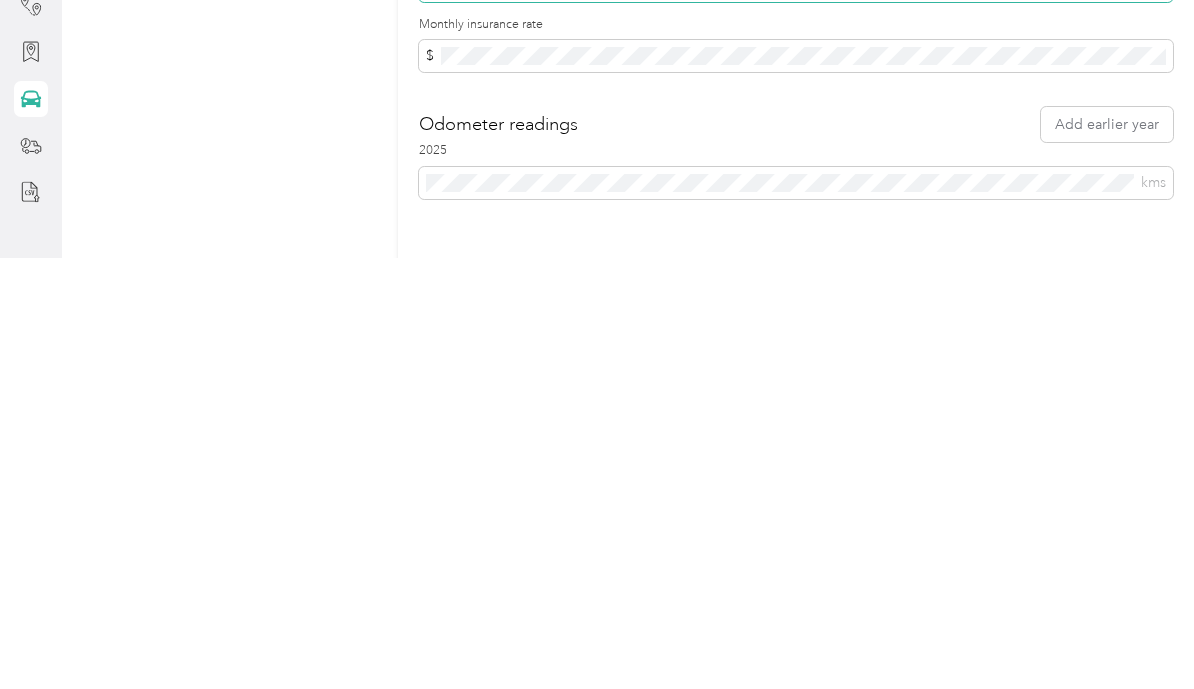 scroll, scrollTop: 138, scrollLeft: 0, axis: vertical 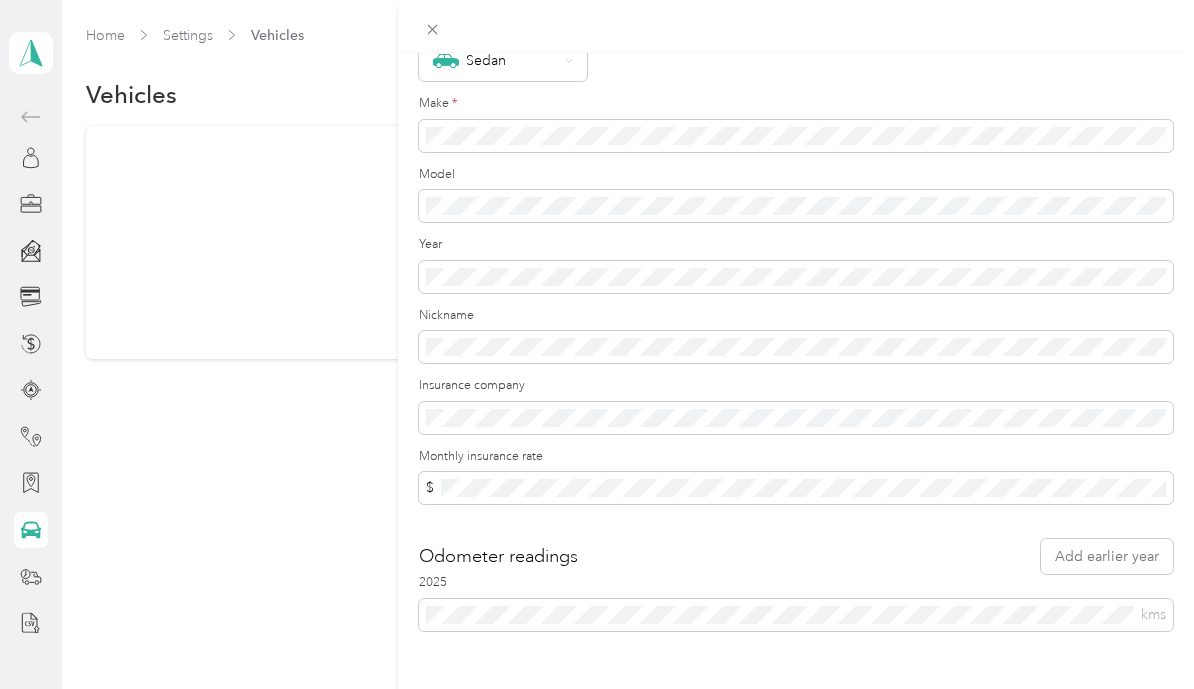 click on "Sedan" at bounding box center (796, 61) 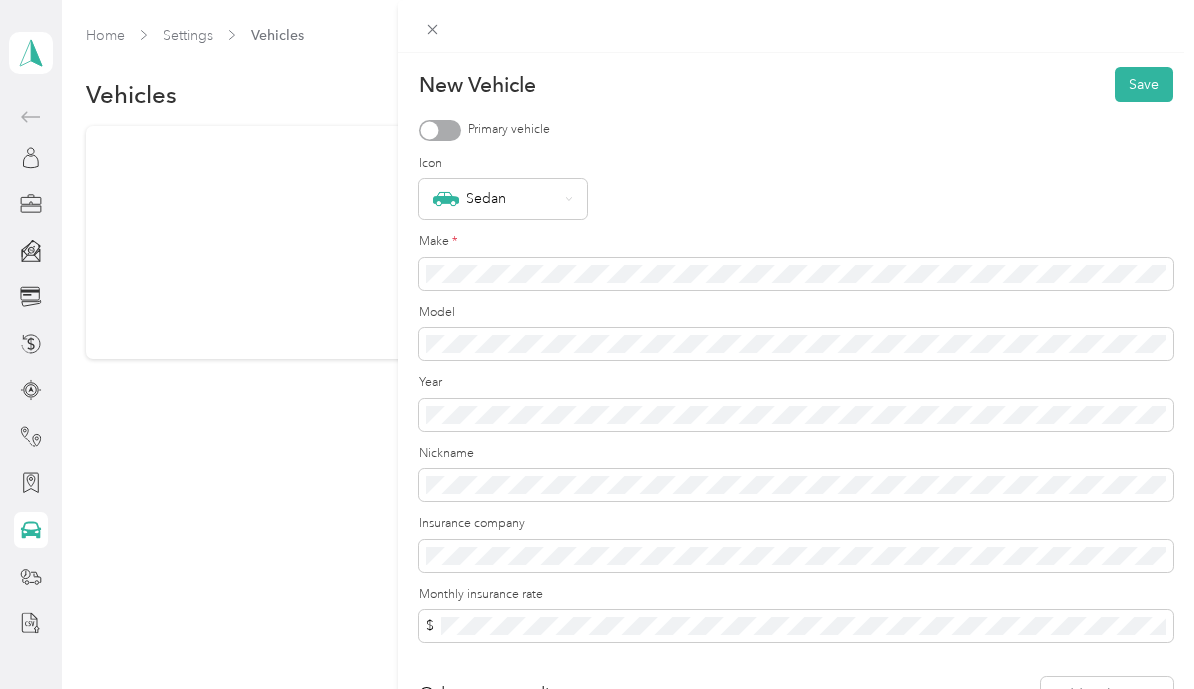 scroll, scrollTop: 0, scrollLeft: 0, axis: both 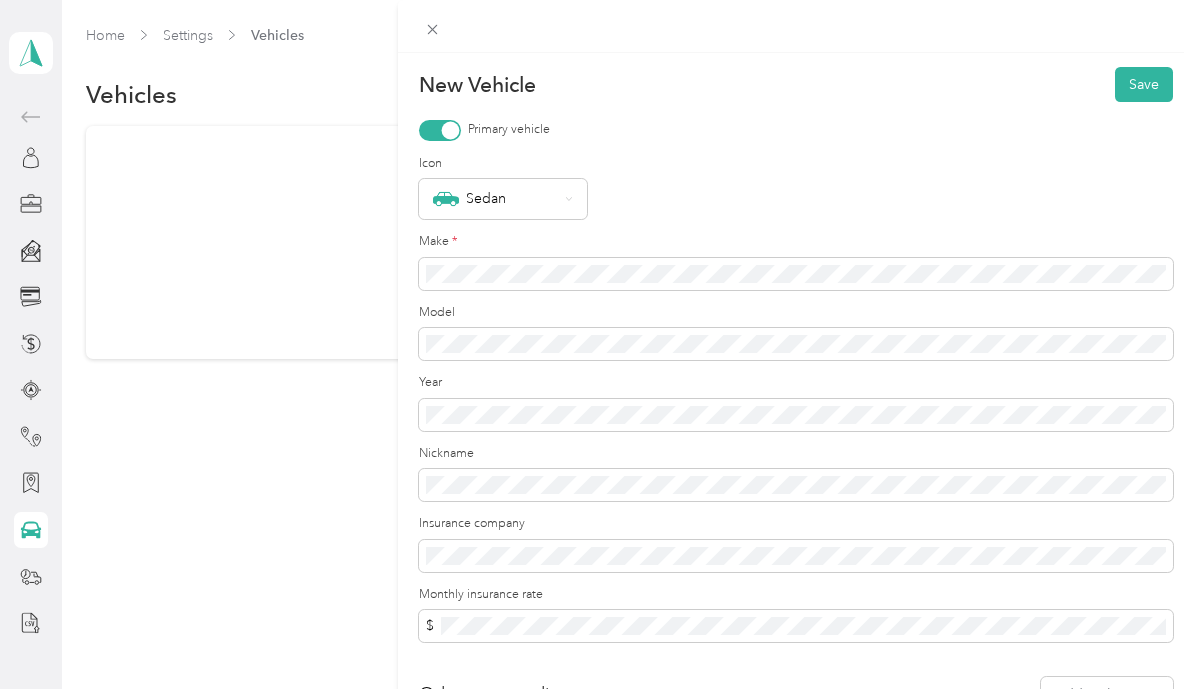 click on "Save" at bounding box center [1144, 84] 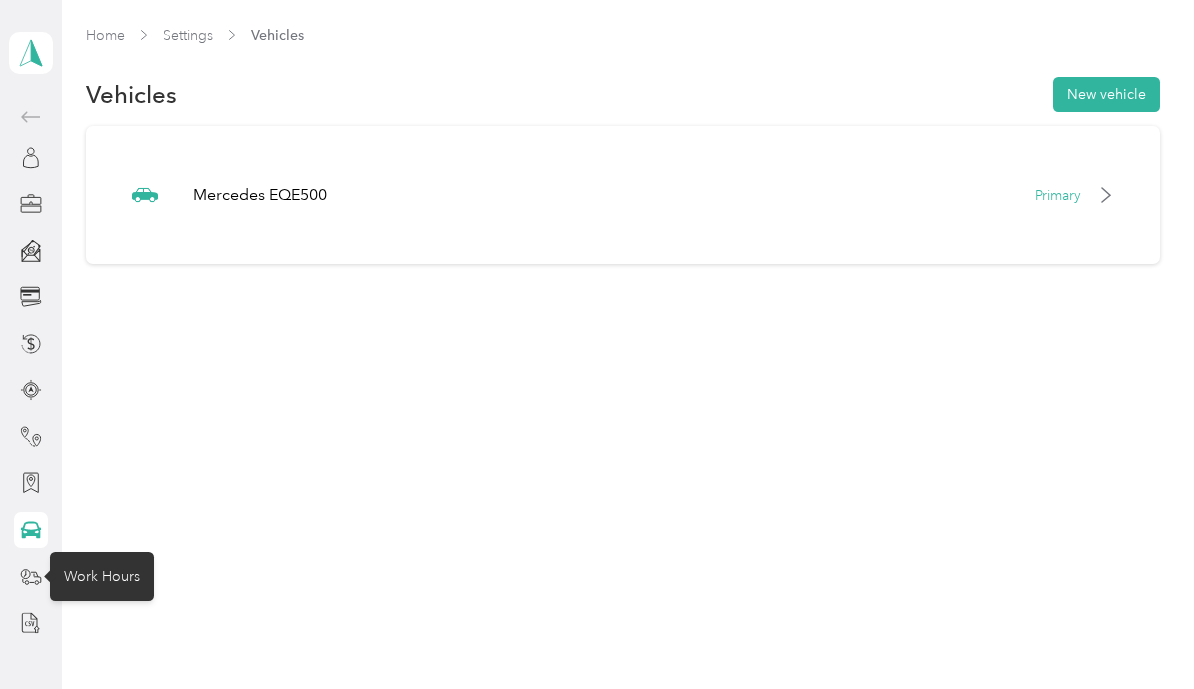 click 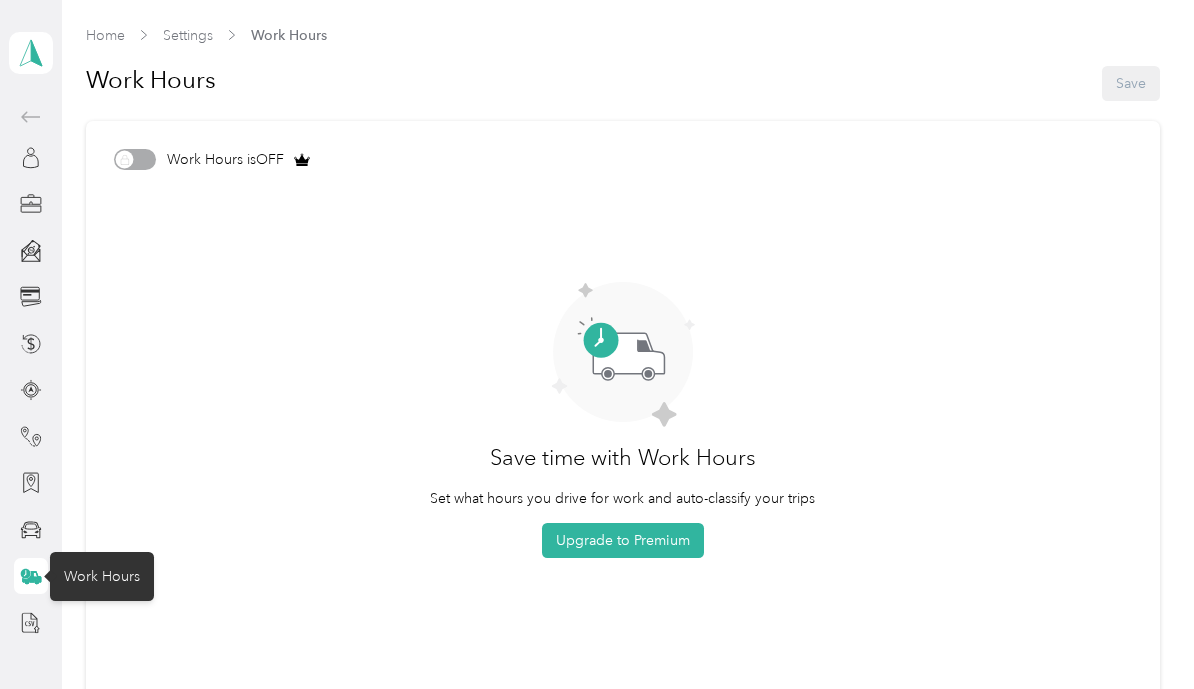 click on "Work Hours is  OFF Save time with Work Hours Set what hours you drive for work and auto-classify your trips Upgrade to Premium" at bounding box center [622, 409] 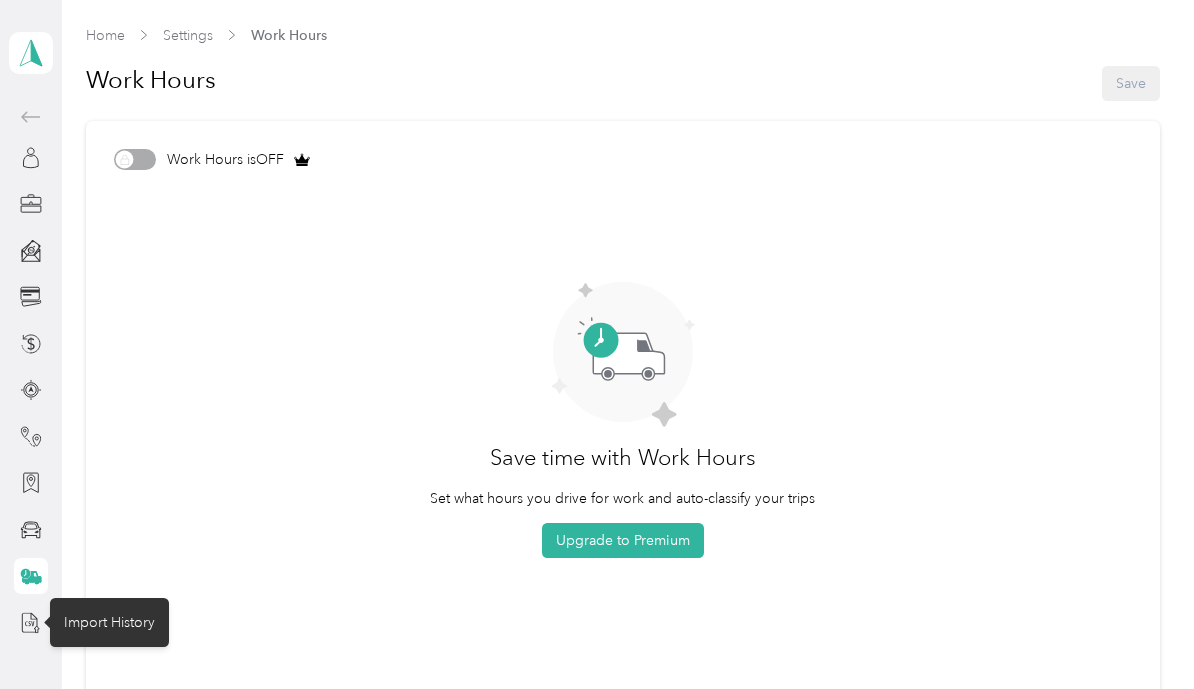 click 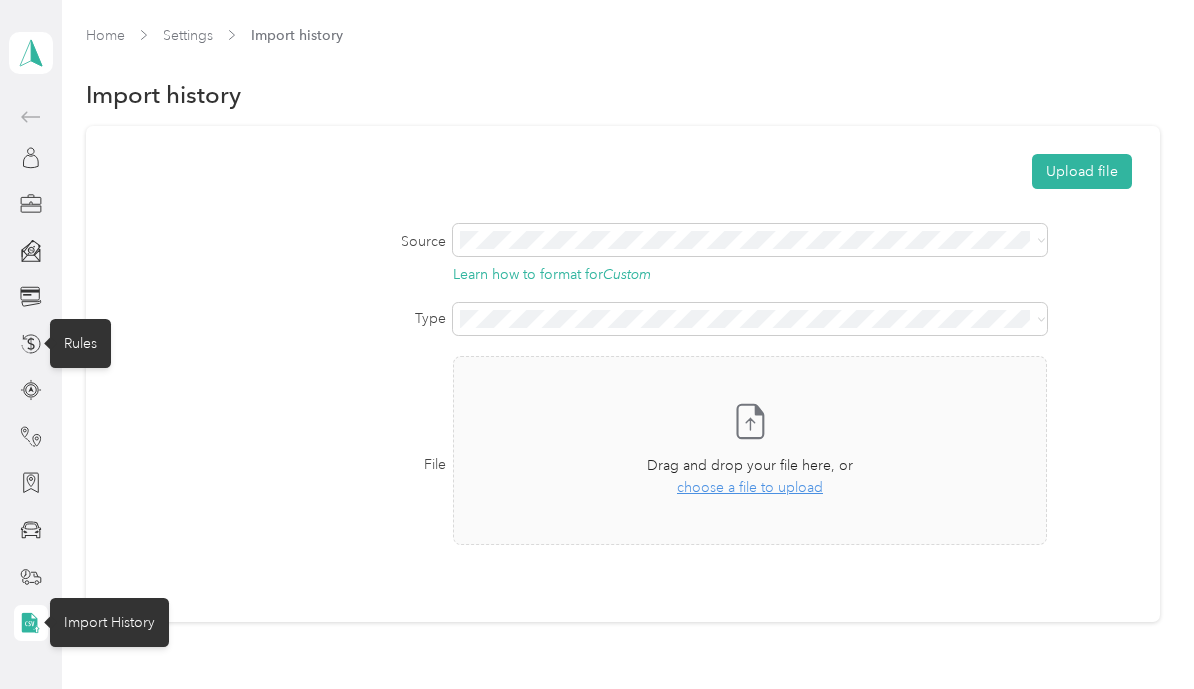 click 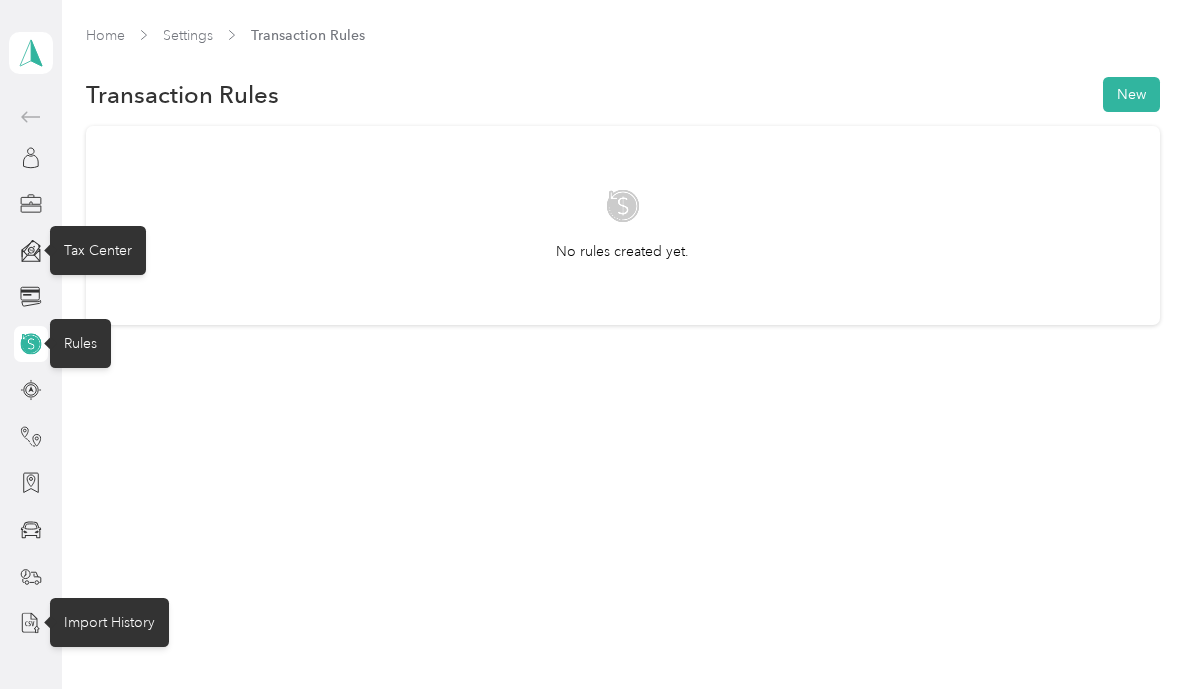 click 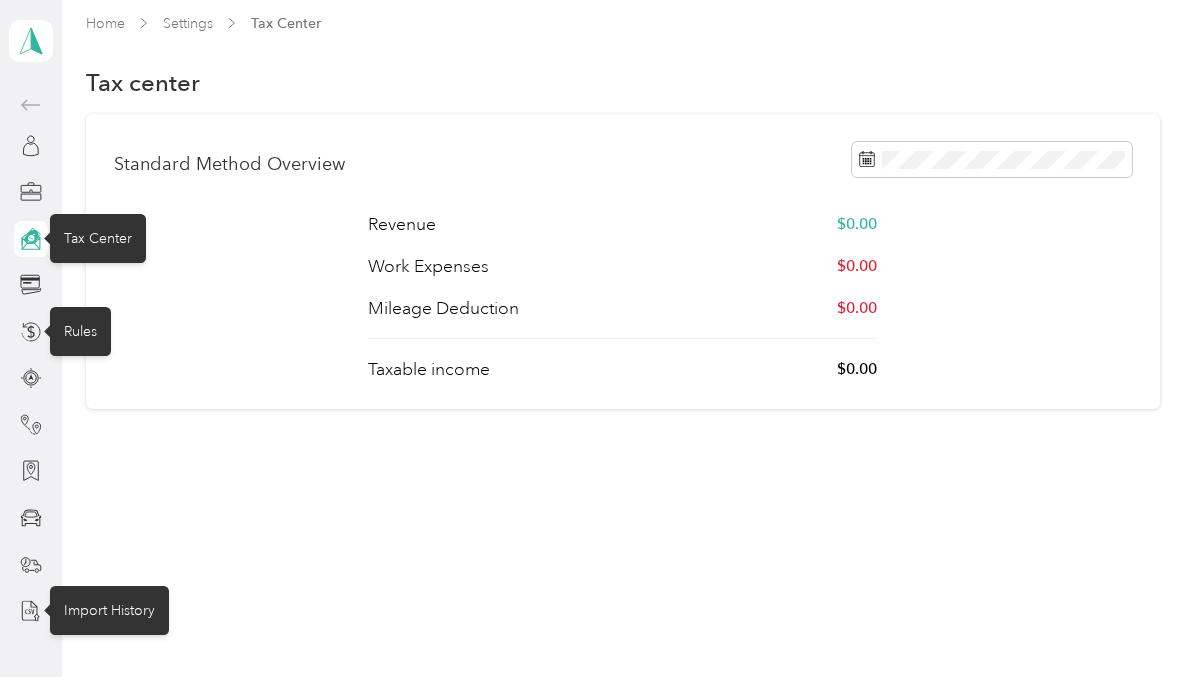 scroll, scrollTop: 0, scrollLeft: 0, axis: both 